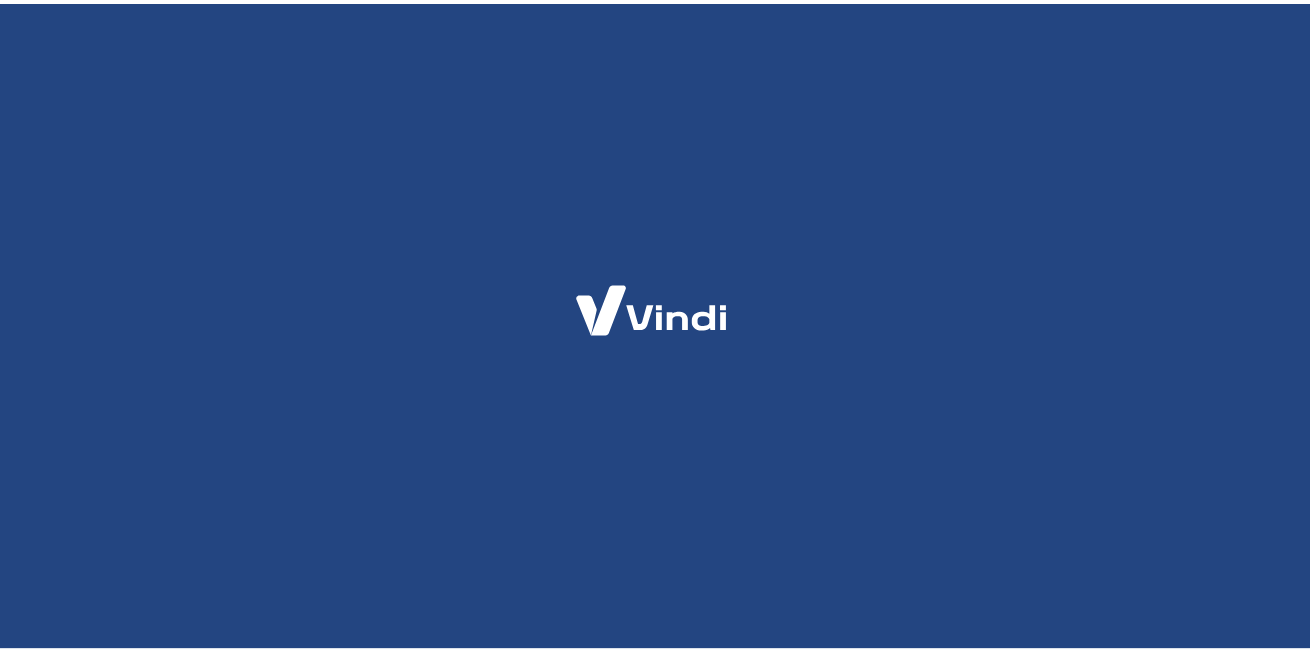 scroll, scrollTop: 0, scrollLeft: 0, axis: both 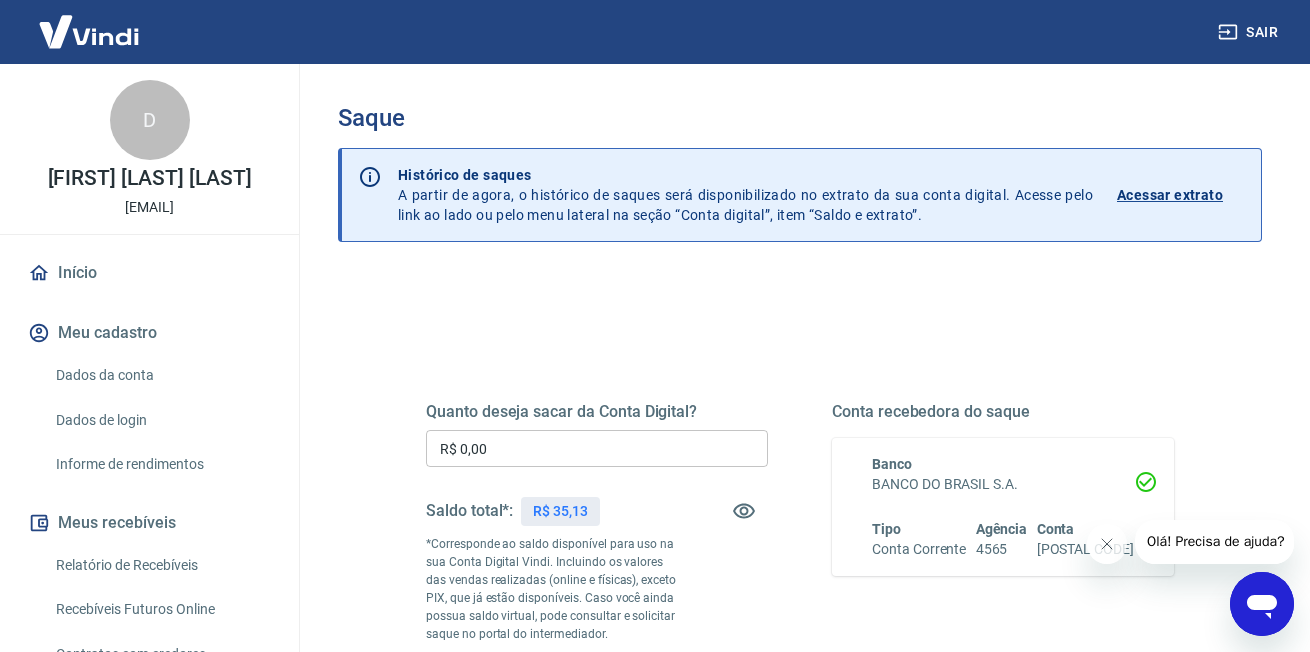 click on "Início" at bounding box center (149, 273) 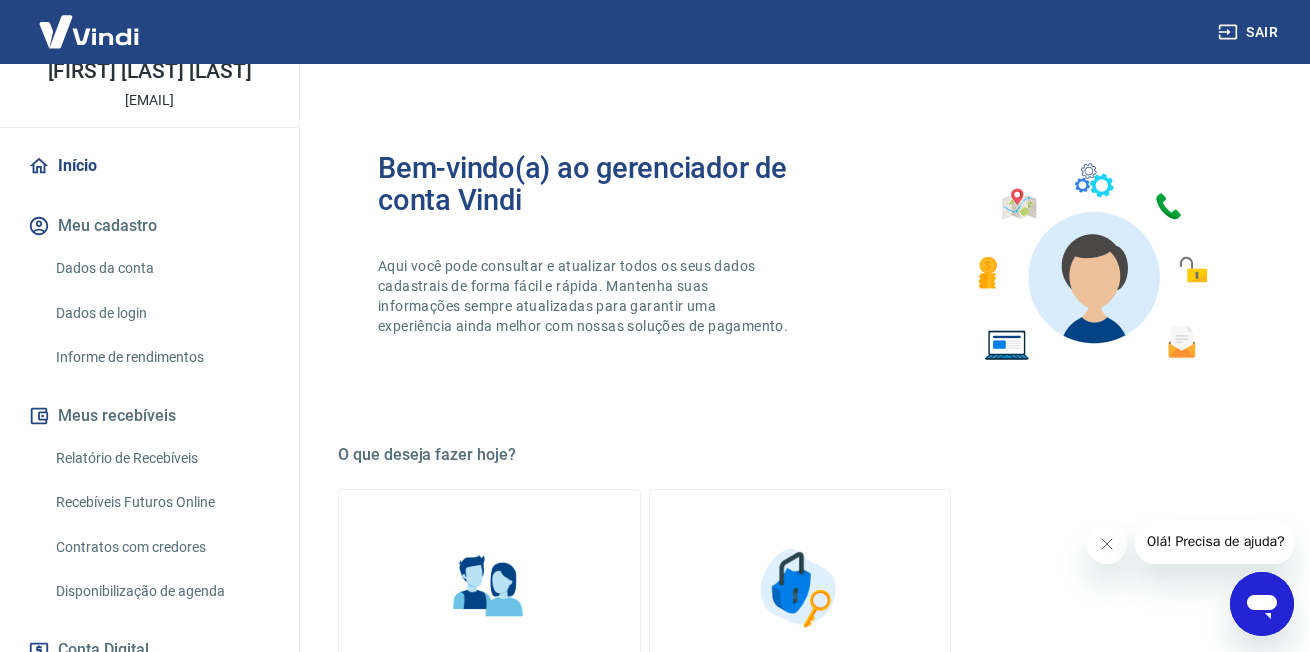 scroll, scrollTop: 300, scrollLeft: 0, axis: vertical 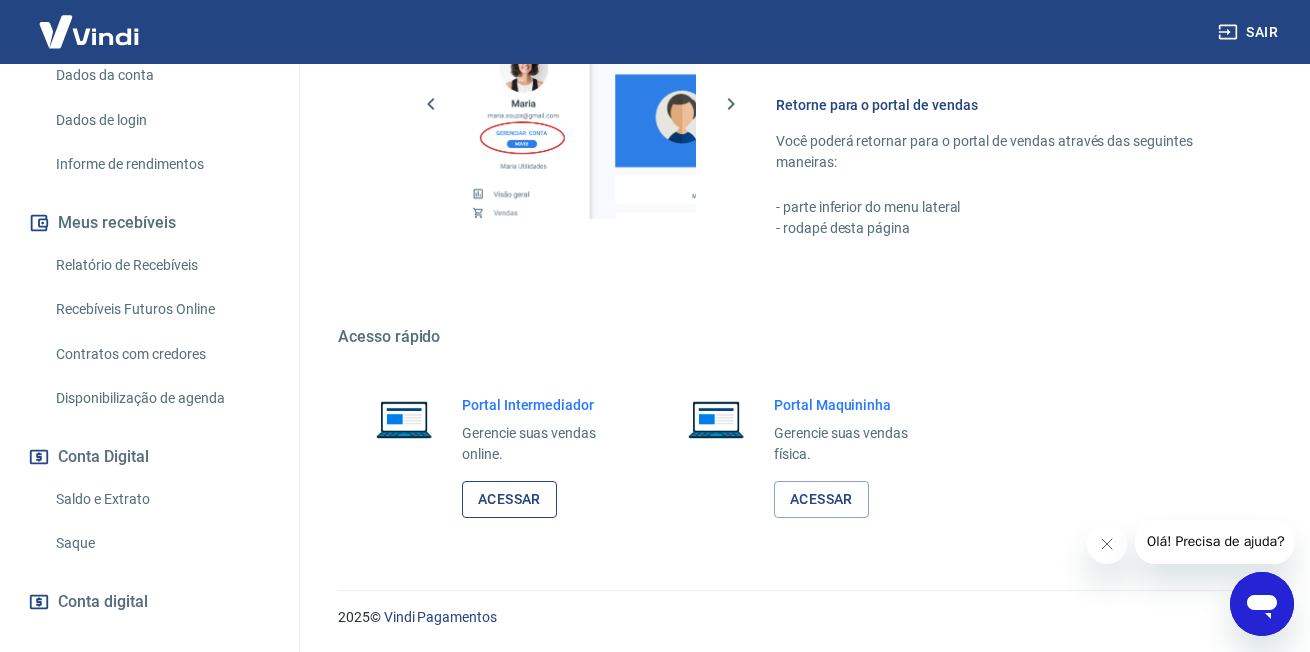 click on "Acessar" at bounding box center (509, 499) 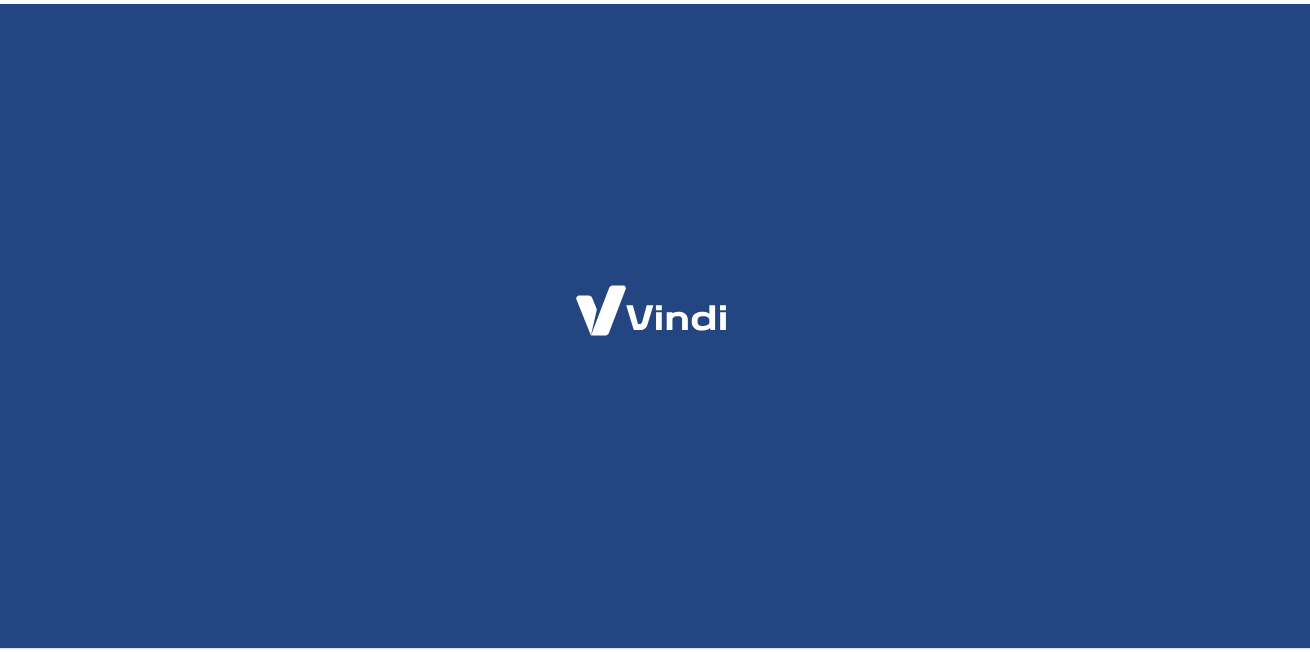 scroll, scrollTop: 0, scrollLeft: 0, axis: both 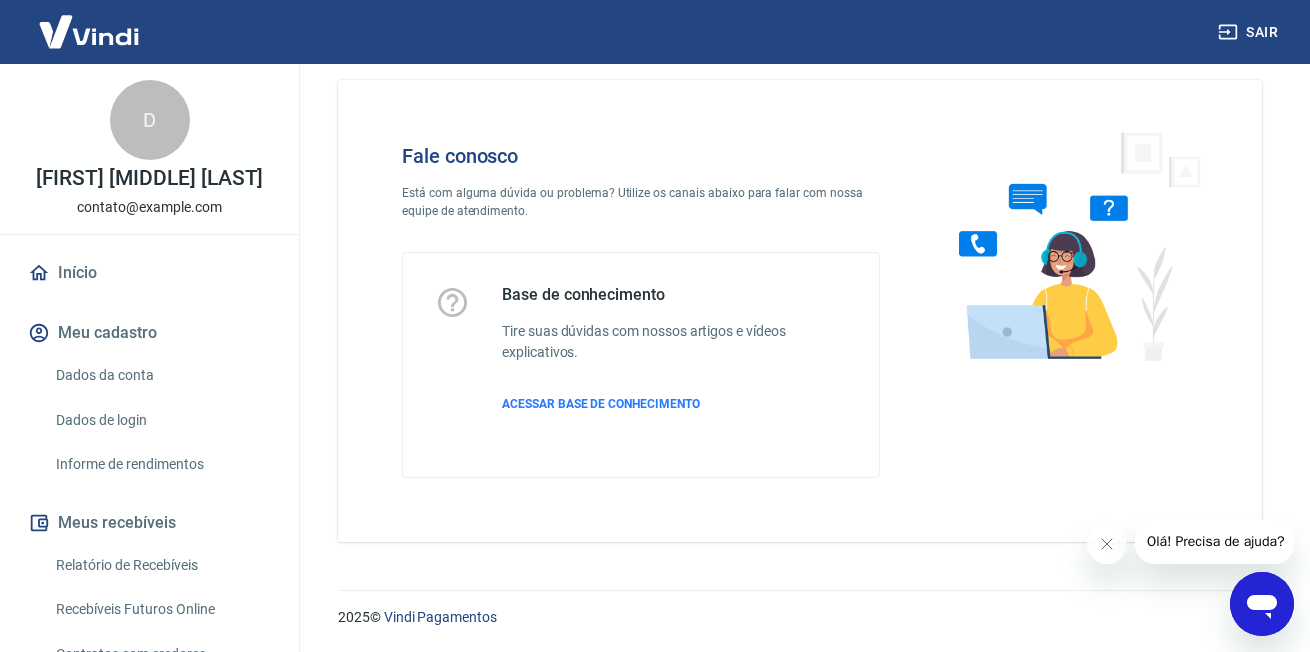 click on "Olá! Precisa de ajuda?" at bounding box center (1215, 541) 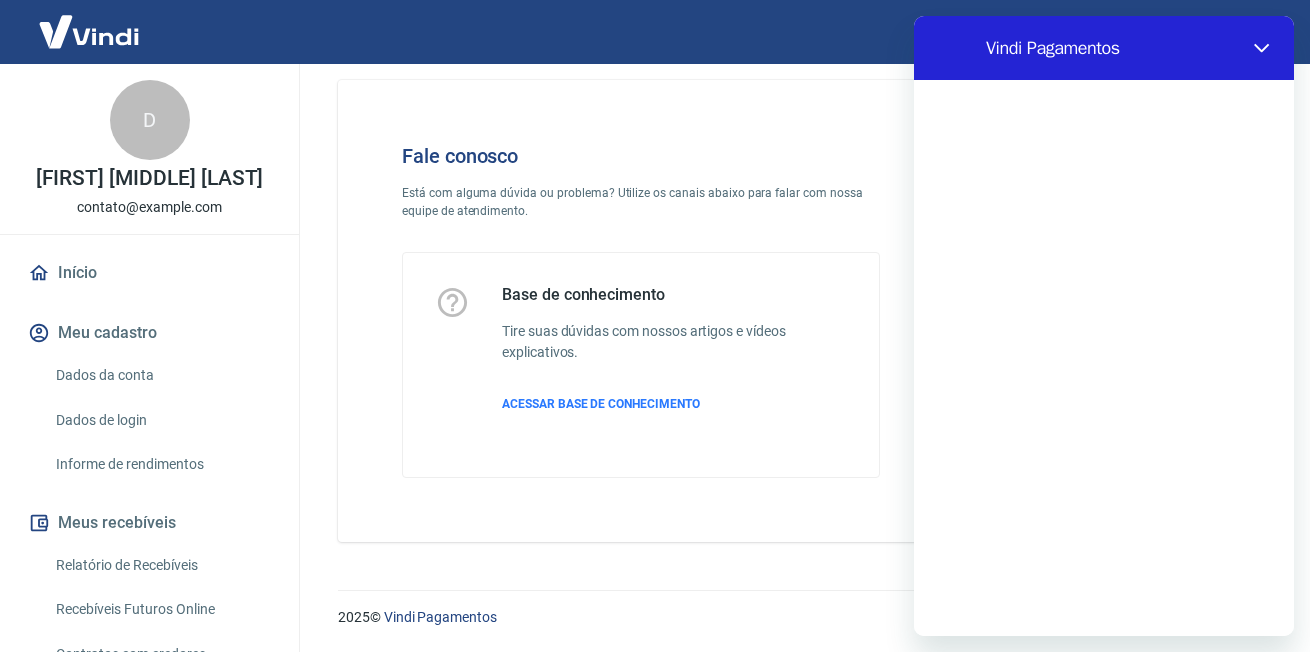 scroll, scrollTop: 0, scrollLeft: 0, axis: both 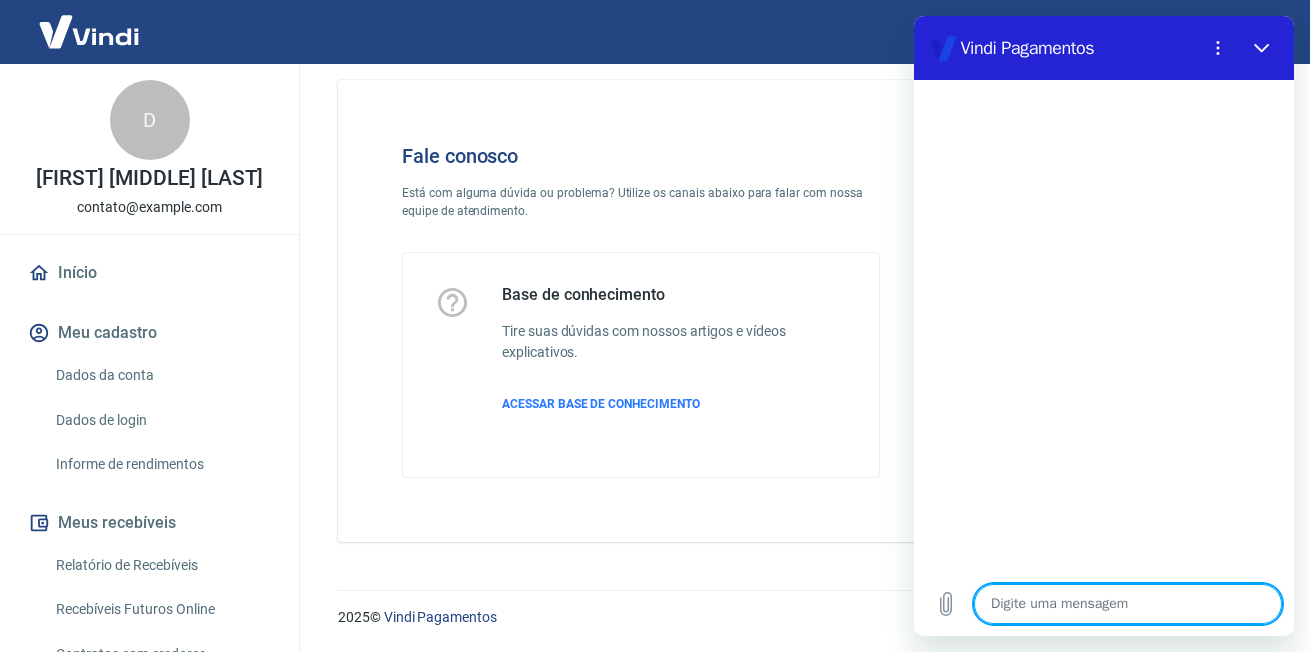 click at bounding box center [1128, 604] 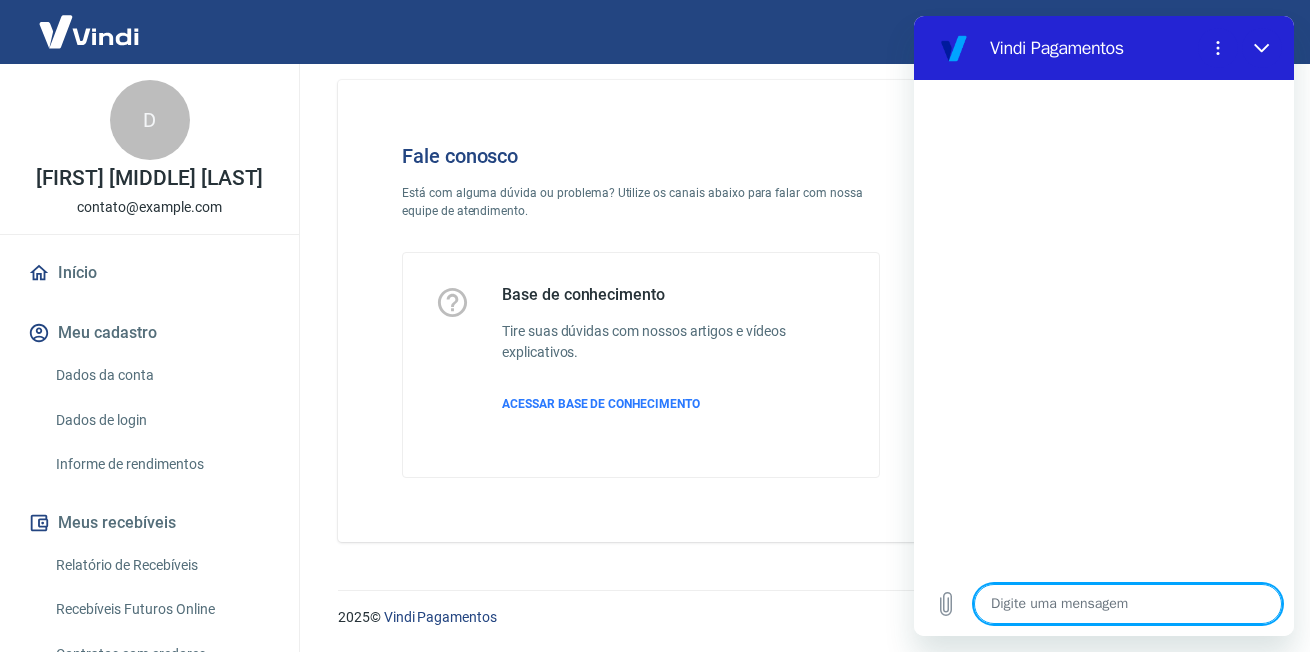 type on "o" 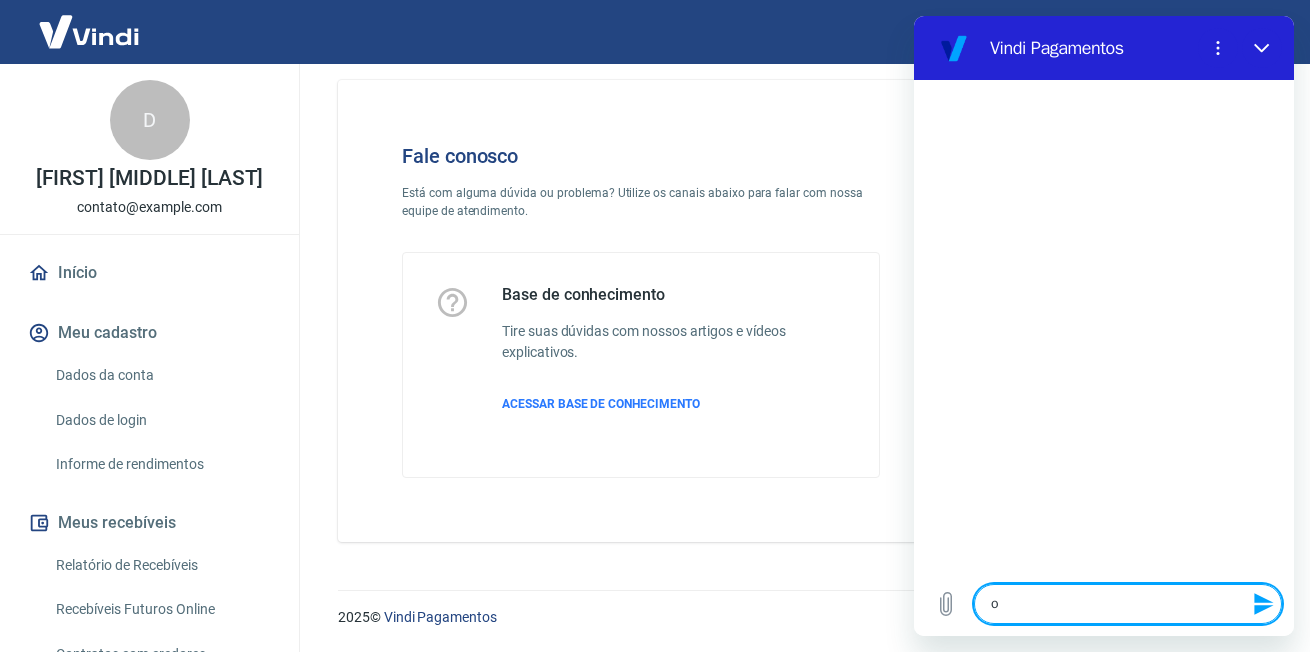 type on "ol" 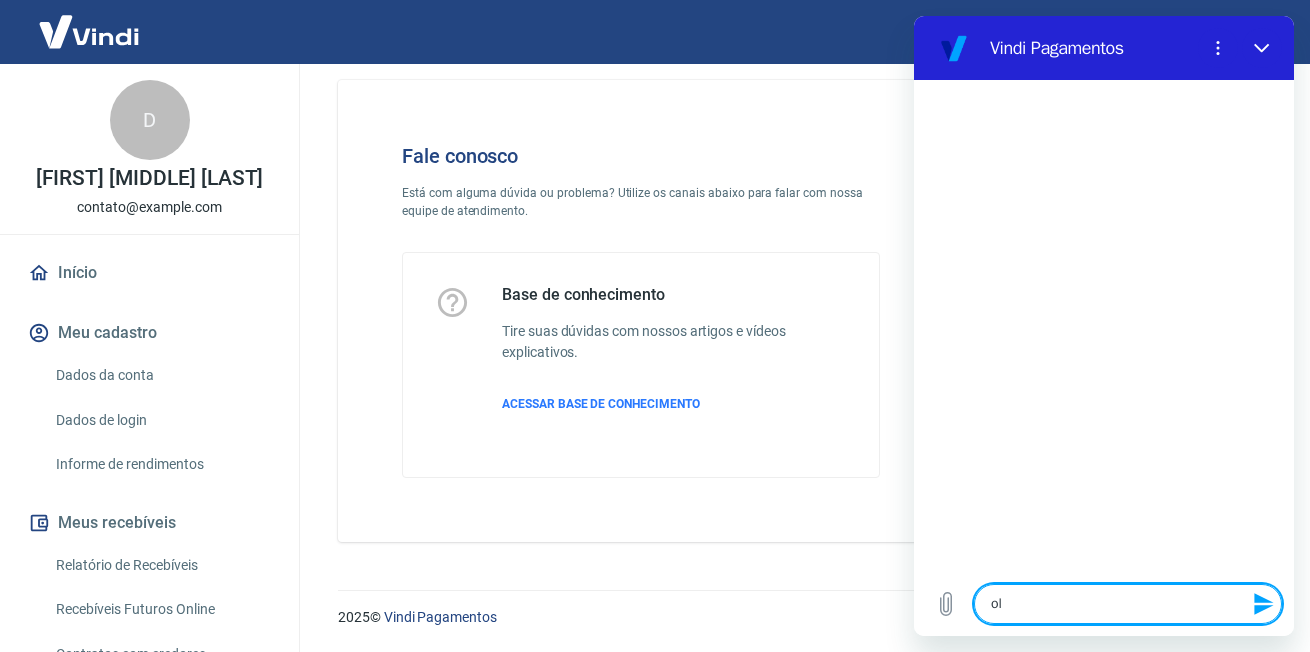 type on "ola" 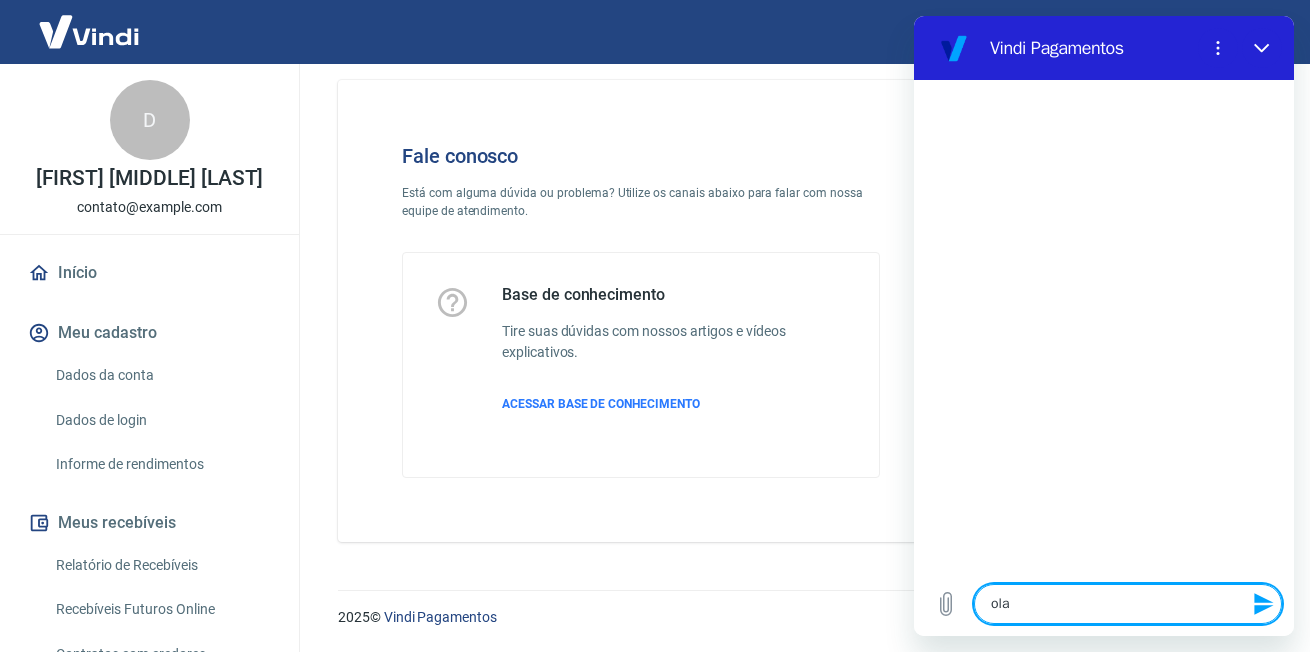 type 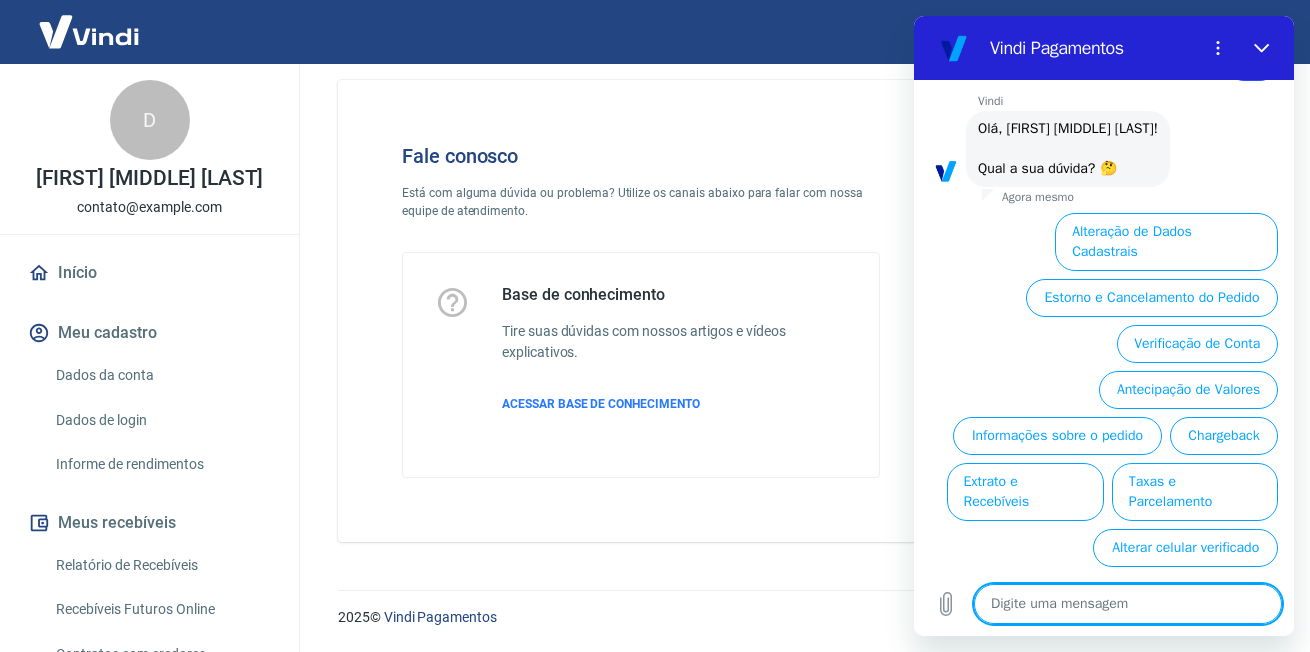 scroll, scrollTop: 81, scrollLeft: 0, axis: vertical 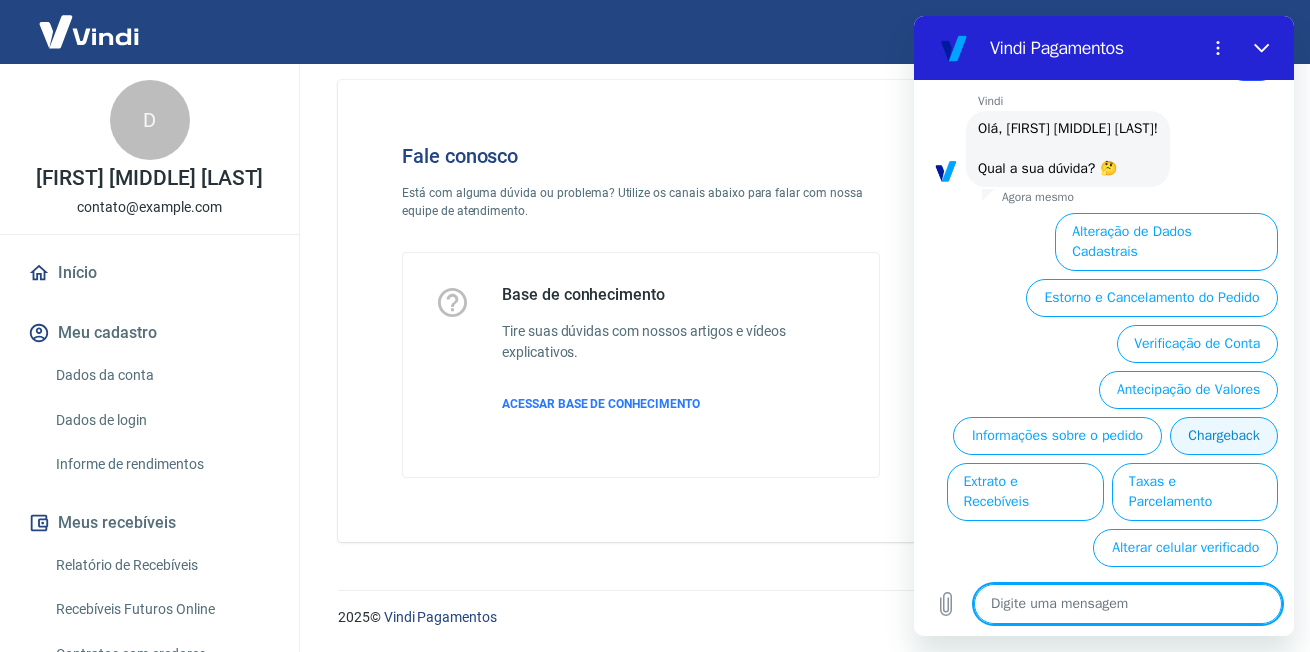 click on "Chargeback" at bounding box center (1224, 436) 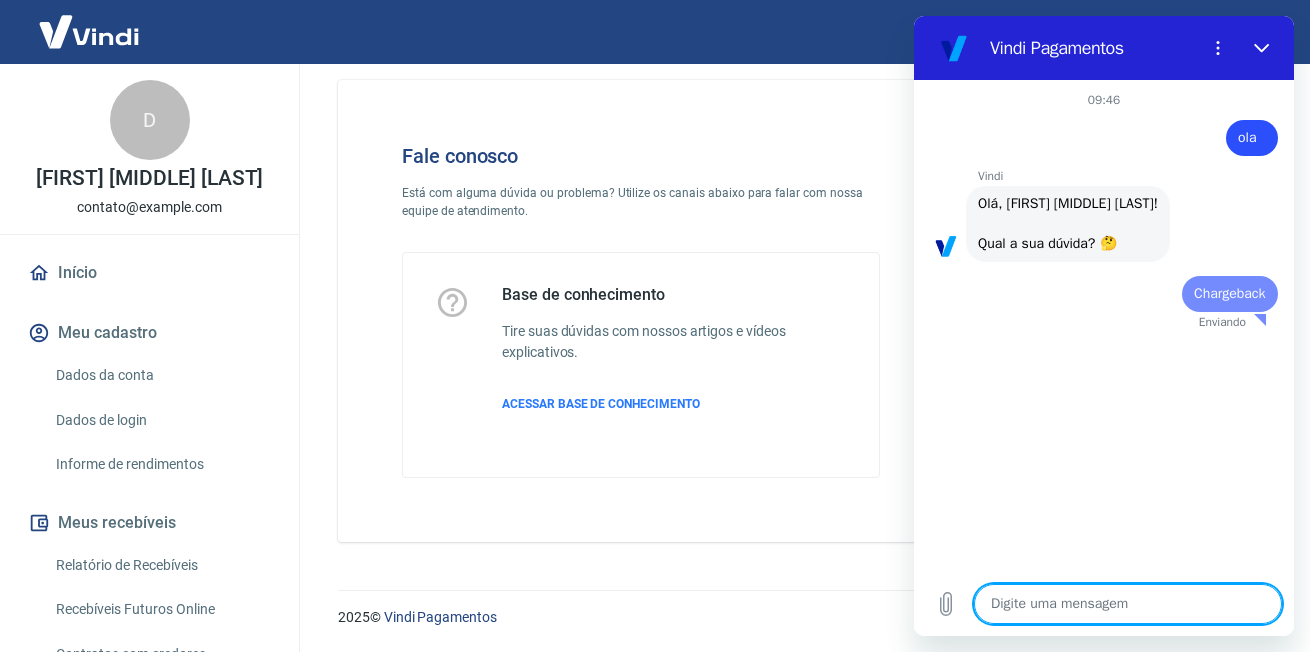 scroll, scrollTop: 0, scrollLeft: 0, axis: both 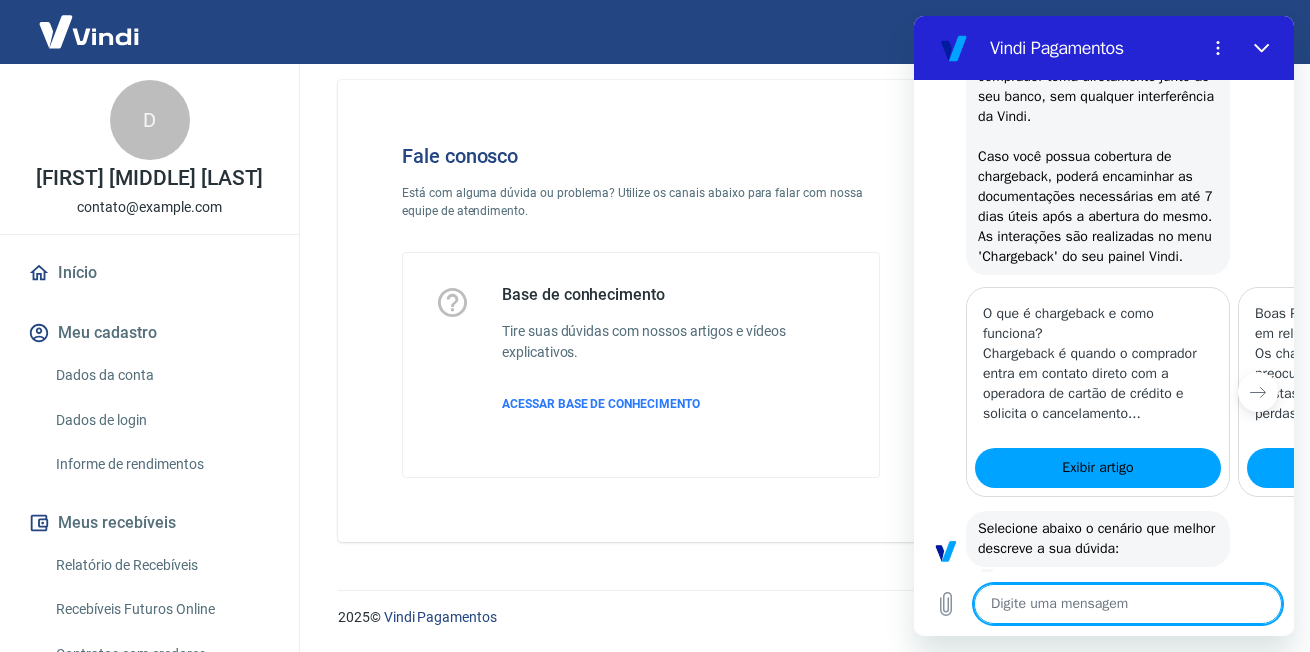 type on "x" 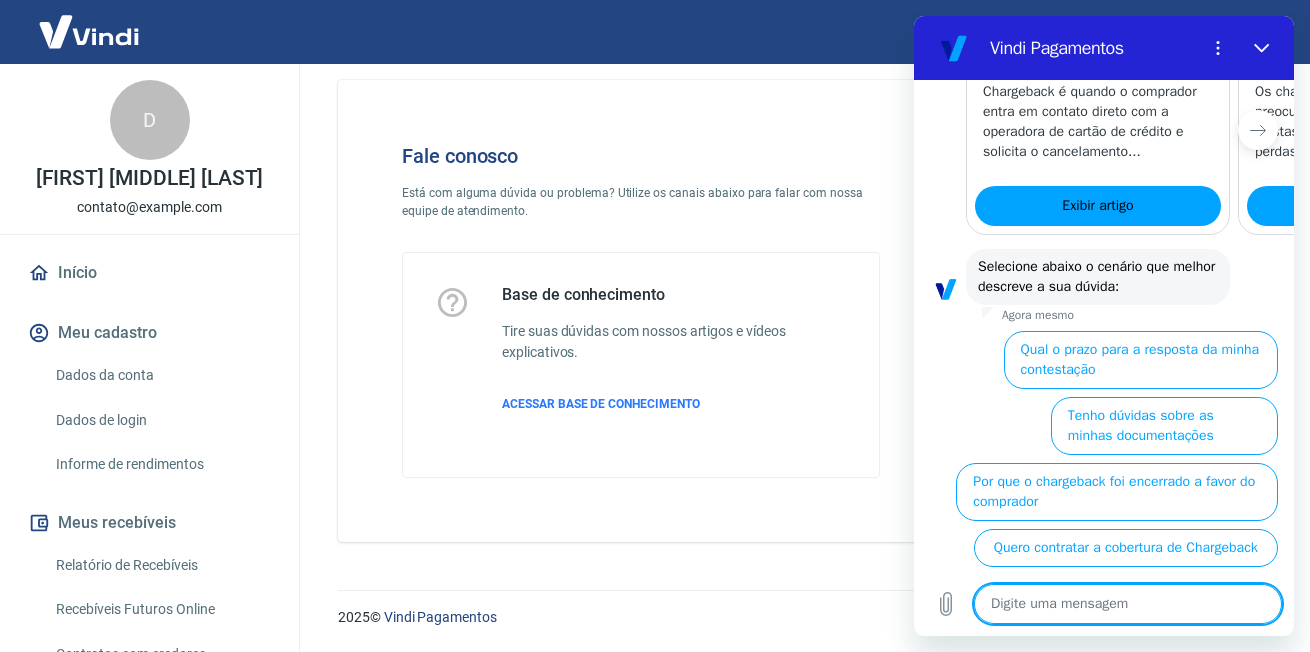 scroll, scrollTop: 723, scrollLeft: 0, axis: vertical 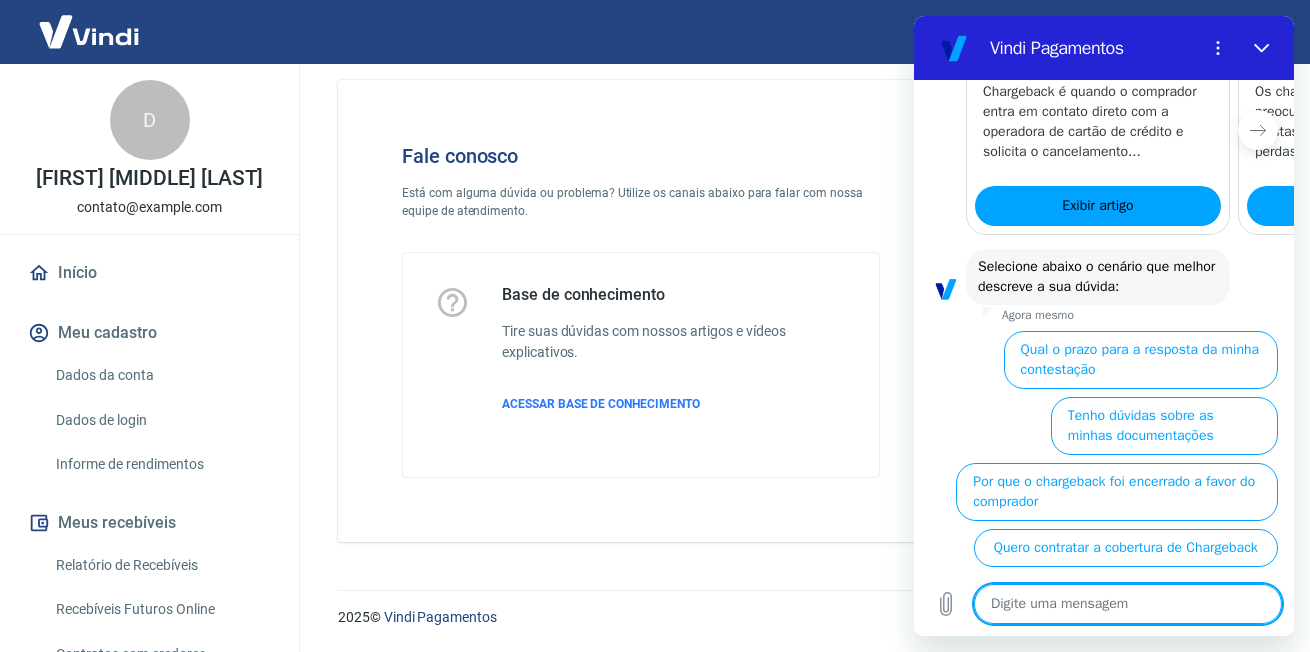 click at bounding box center [1128, 604] 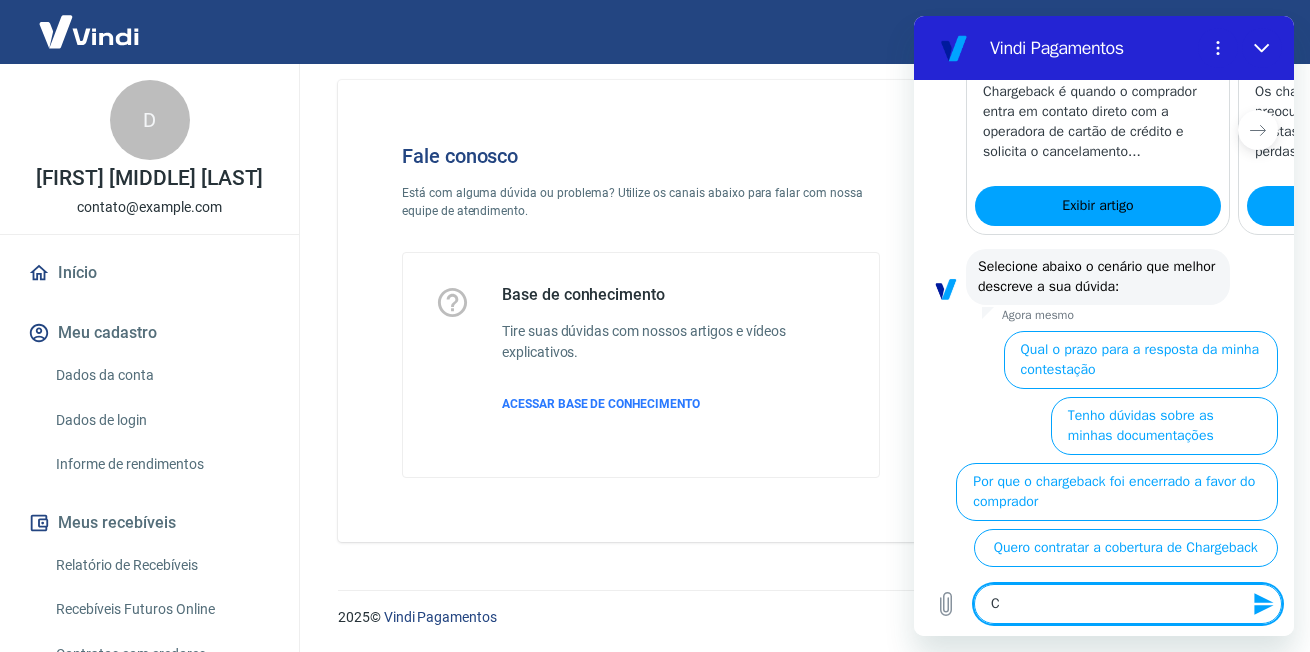 type on "Co" 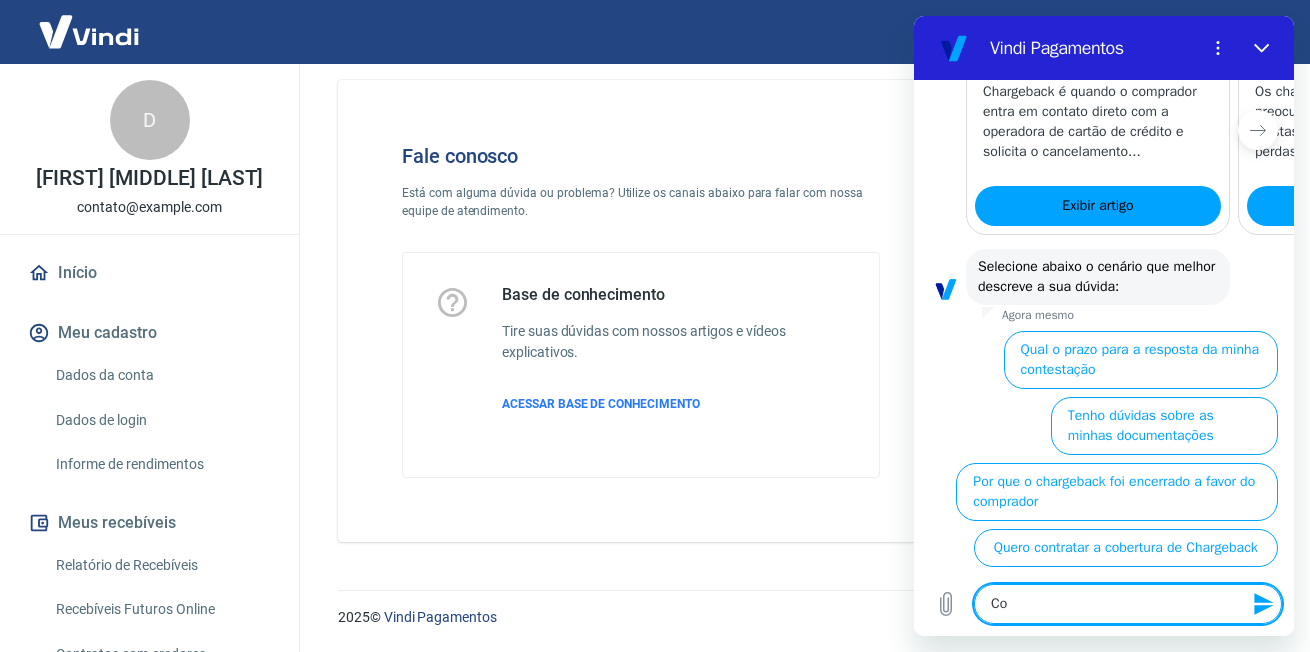 type on "Com" 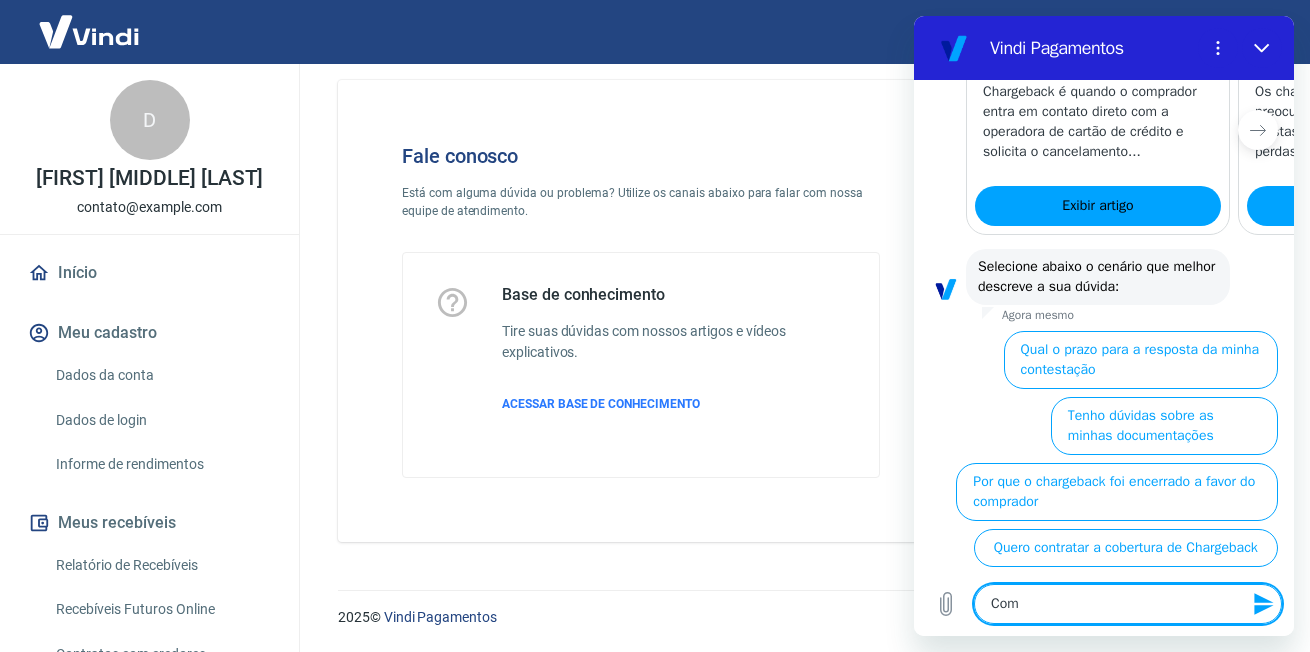 type on "Como" 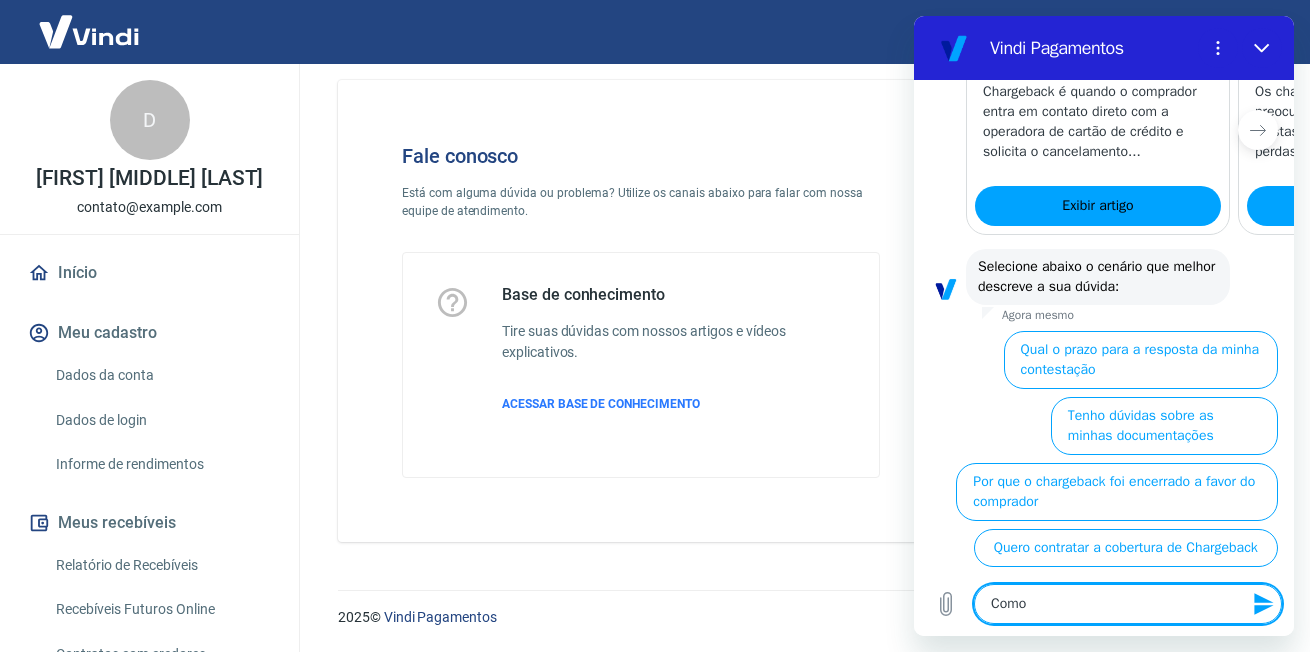 type on "Como" 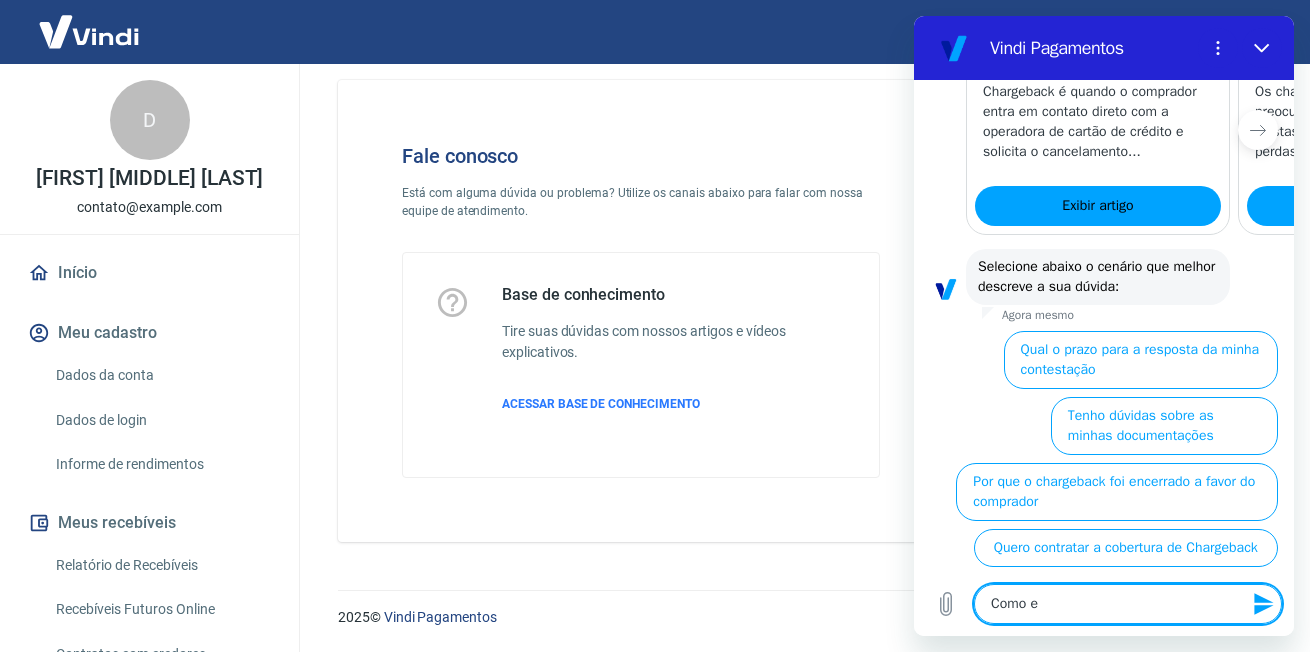 type on "Como en" 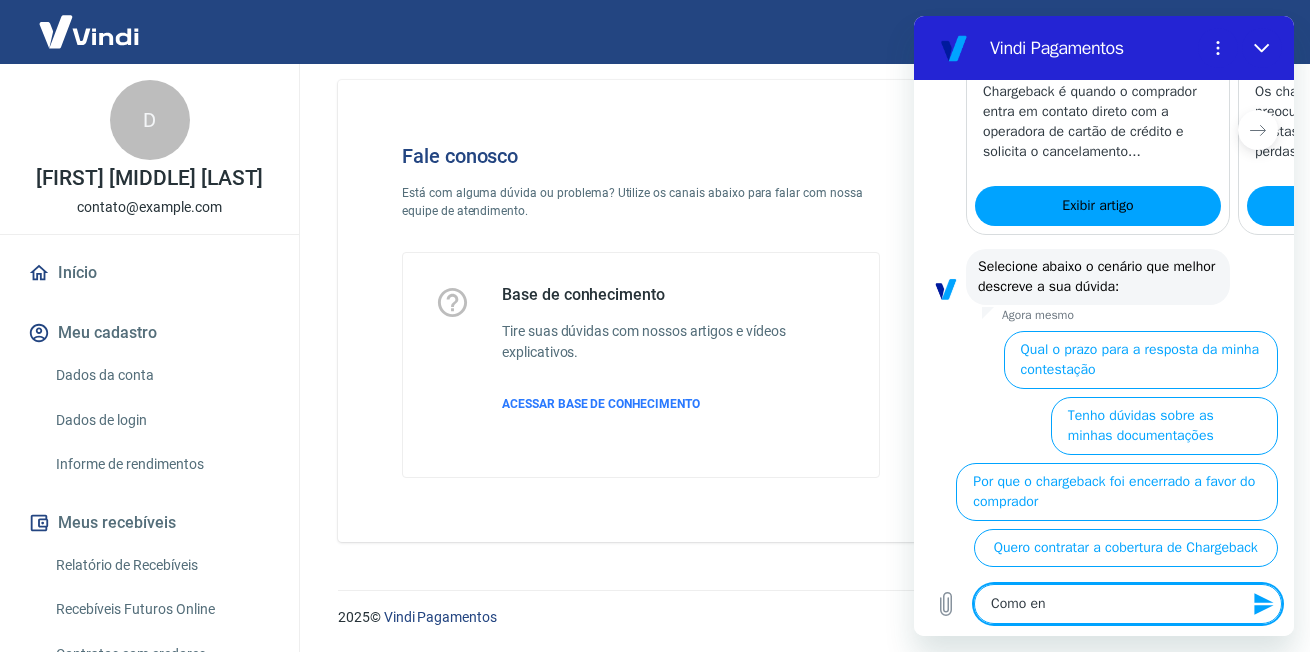 type on "Como env" 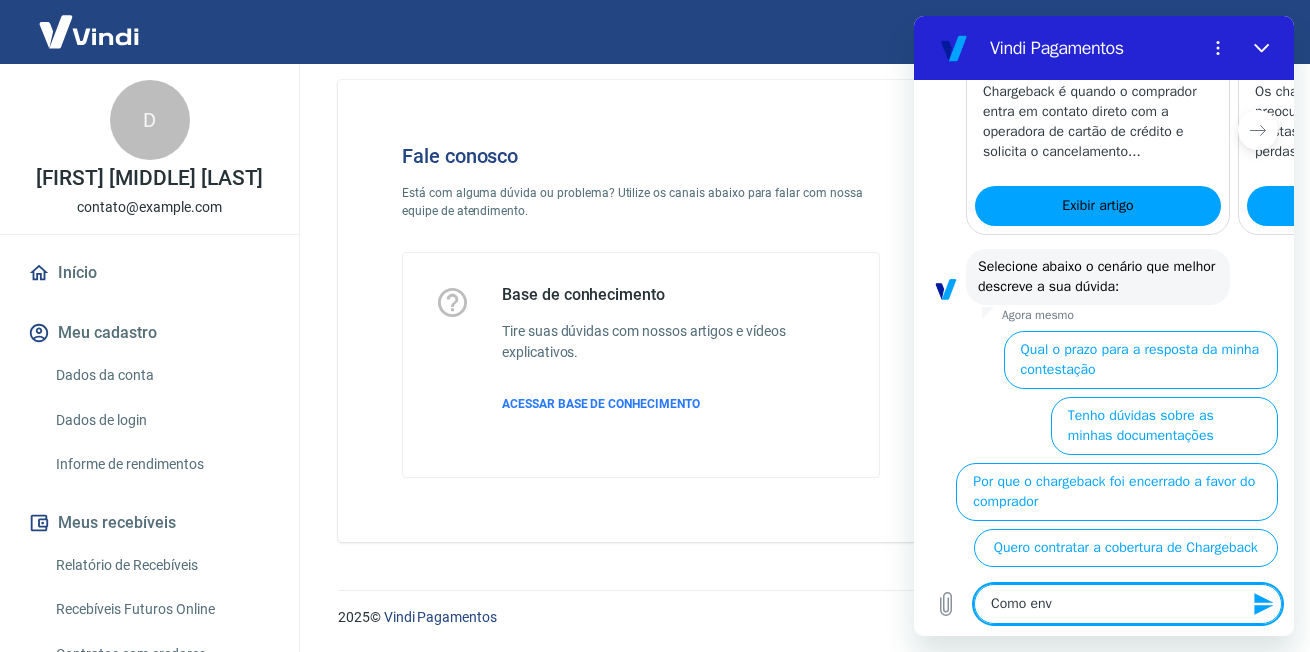 type on "Como envi" 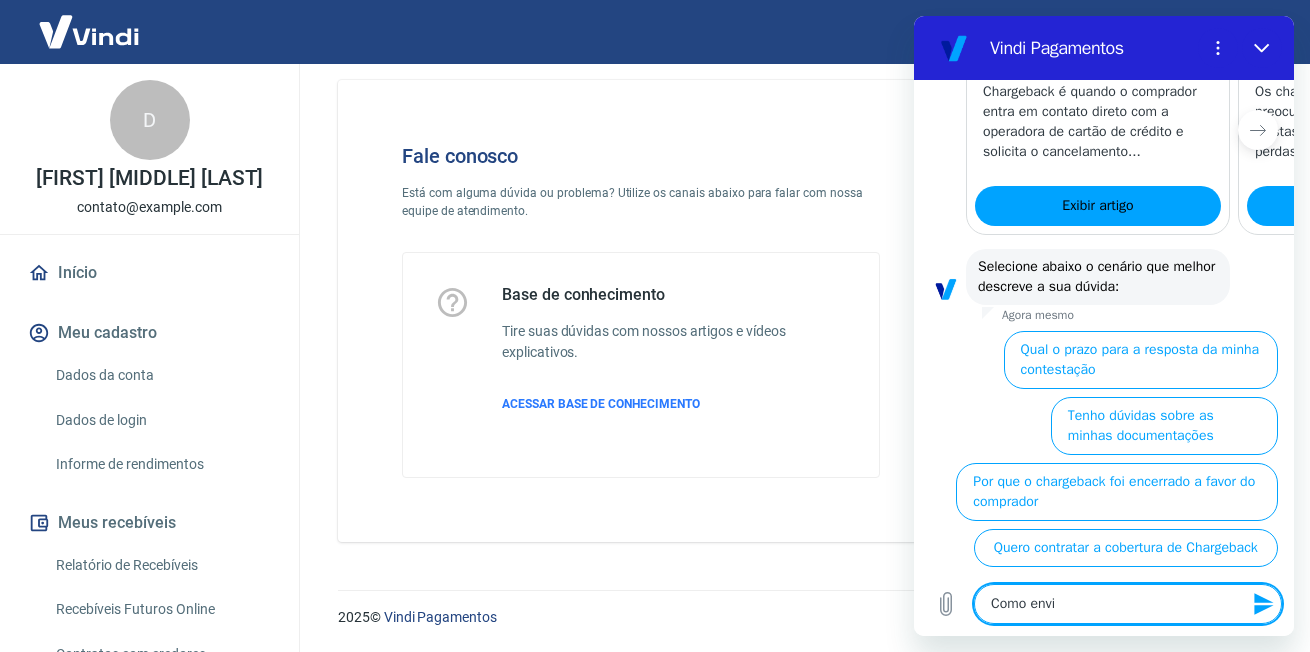 type on "x" 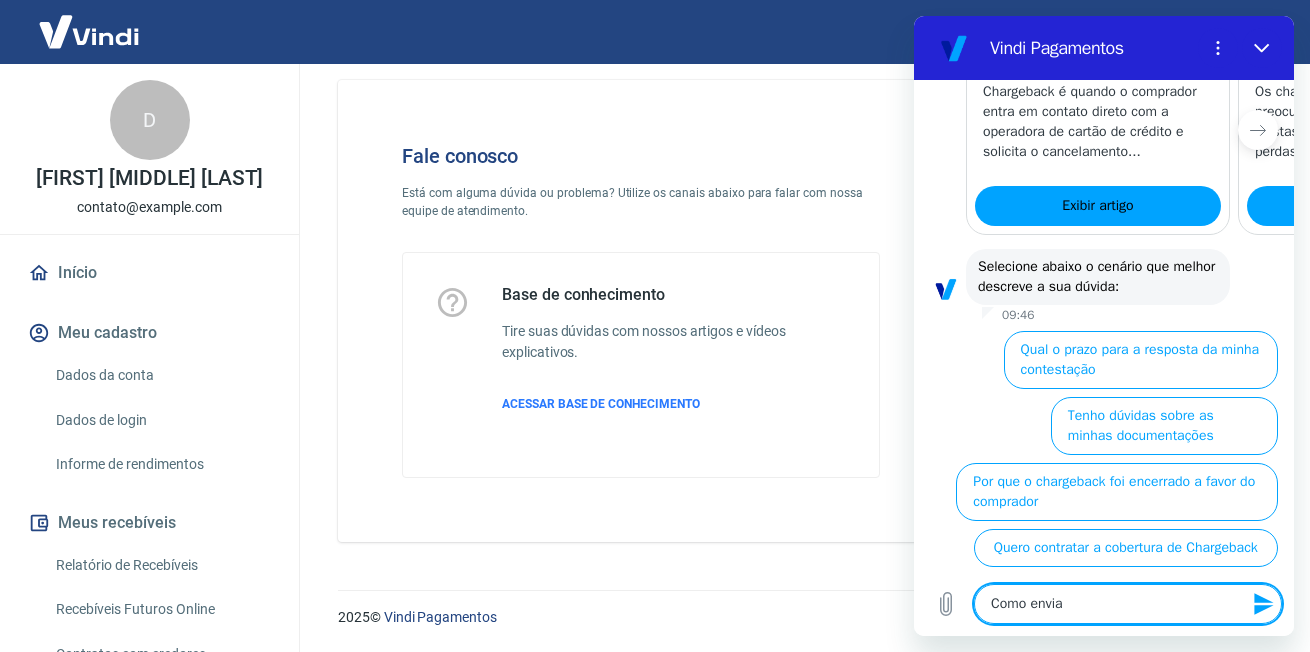 type on "Como enviar" 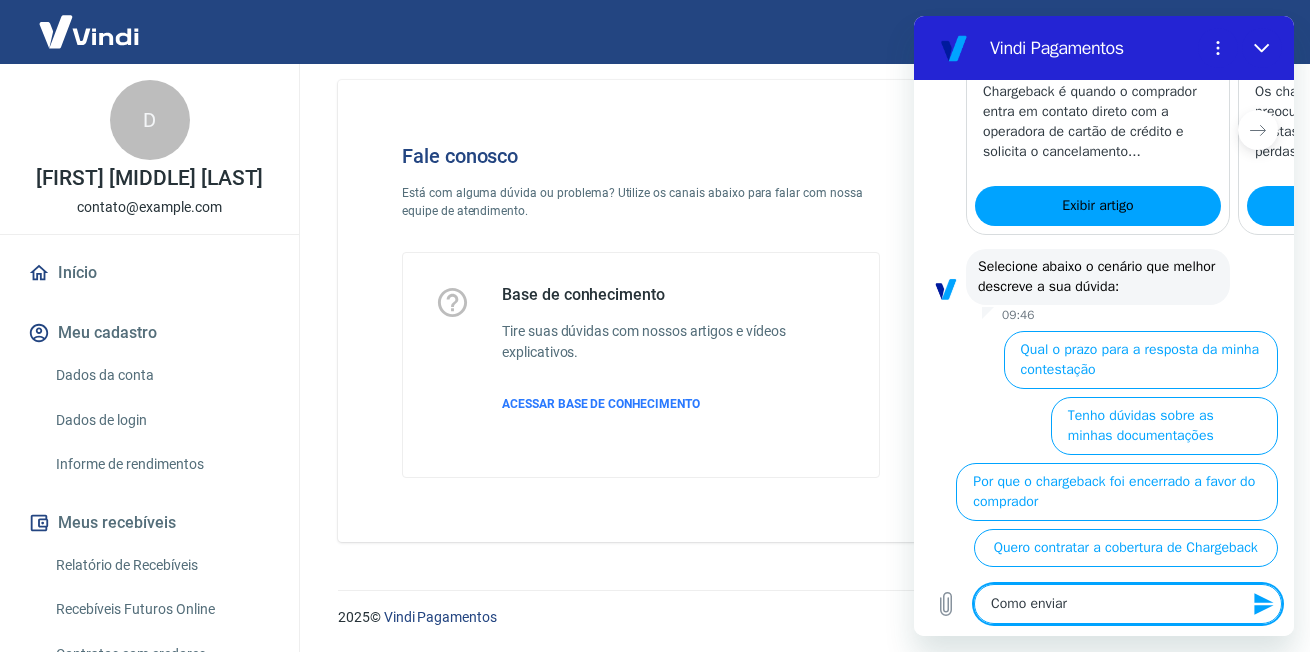 type on "Como enviar" 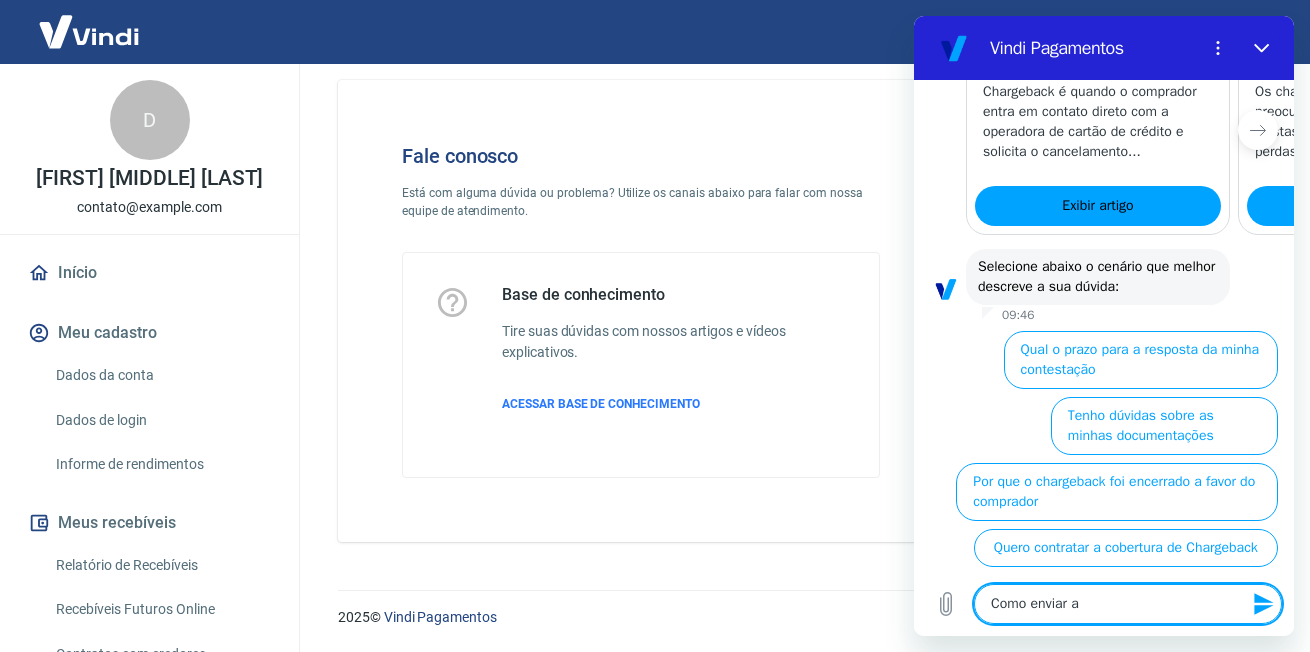 type on "Como enviar as" 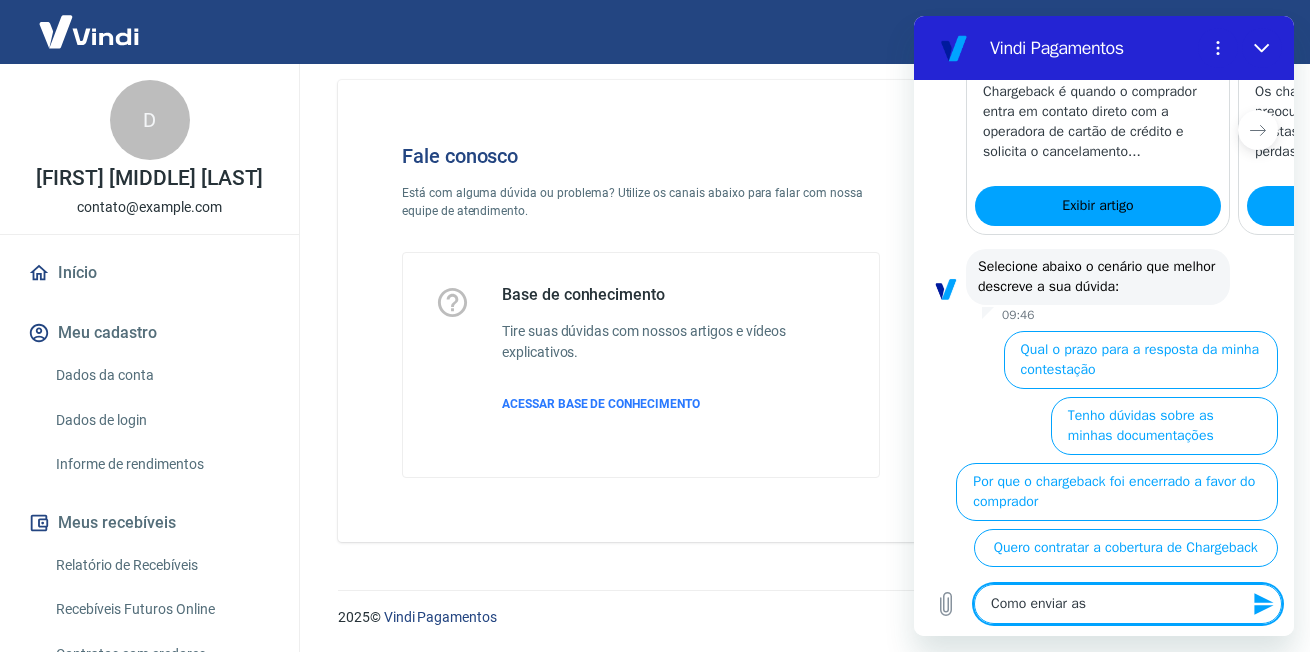 type on "x" 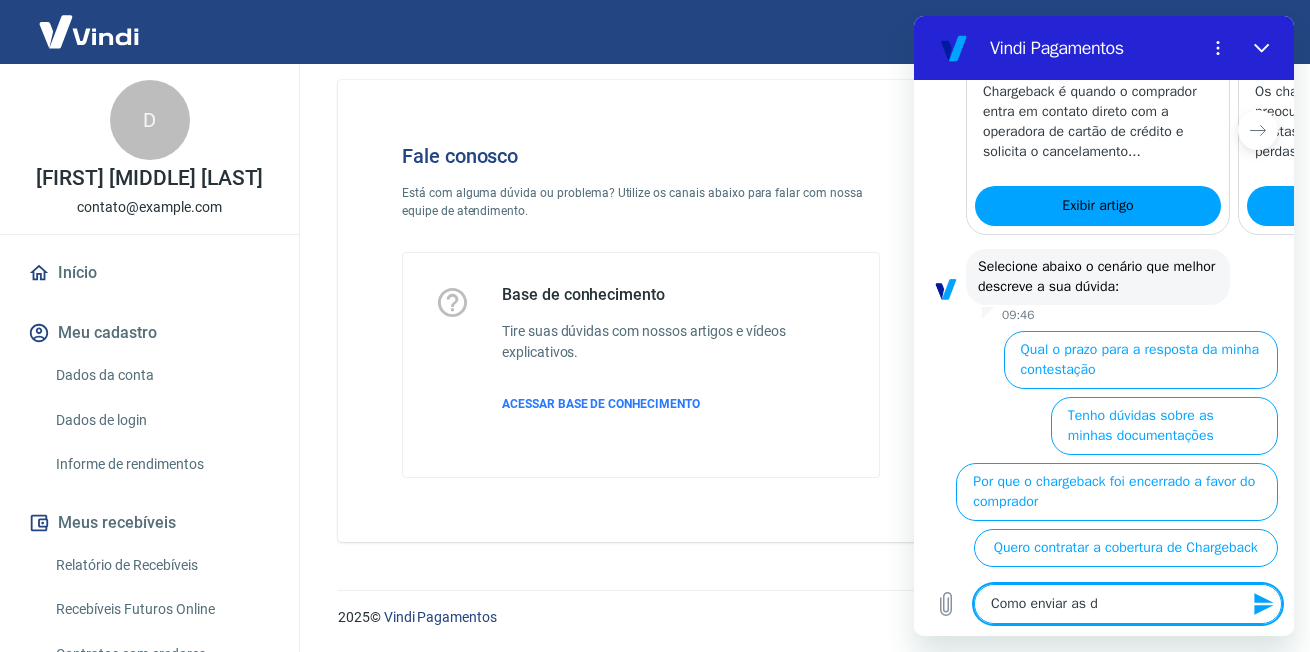 type on "Como enviar as do" 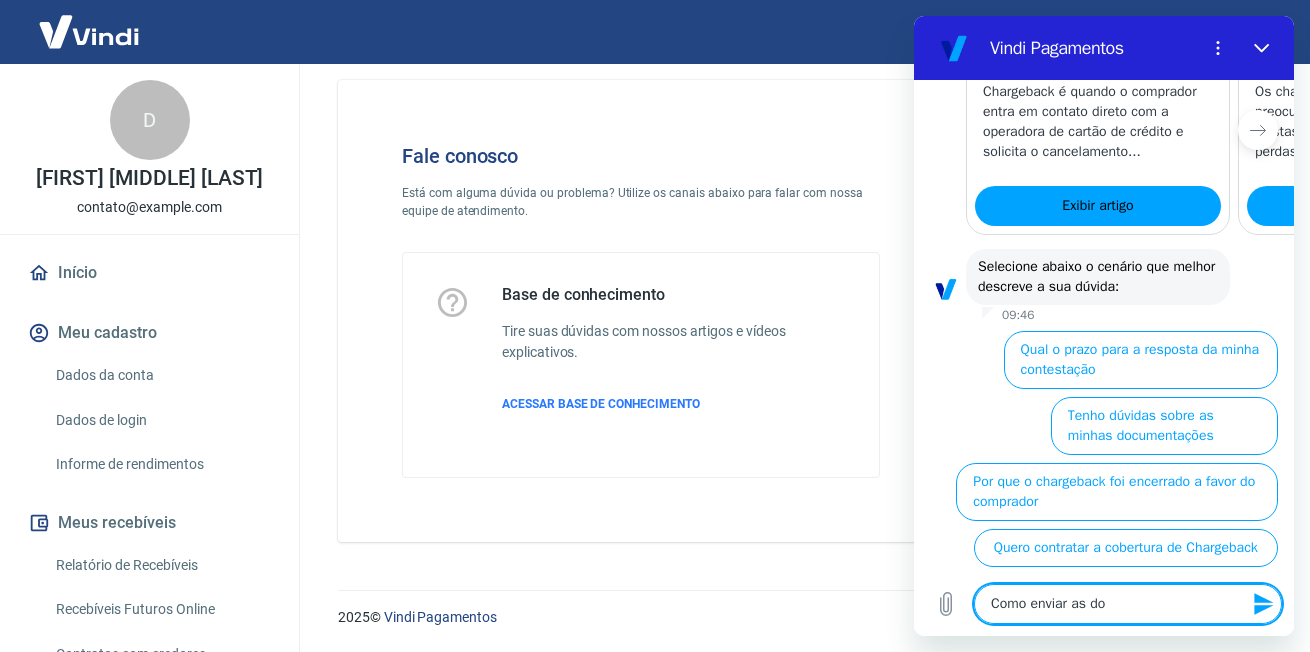 type on "x" 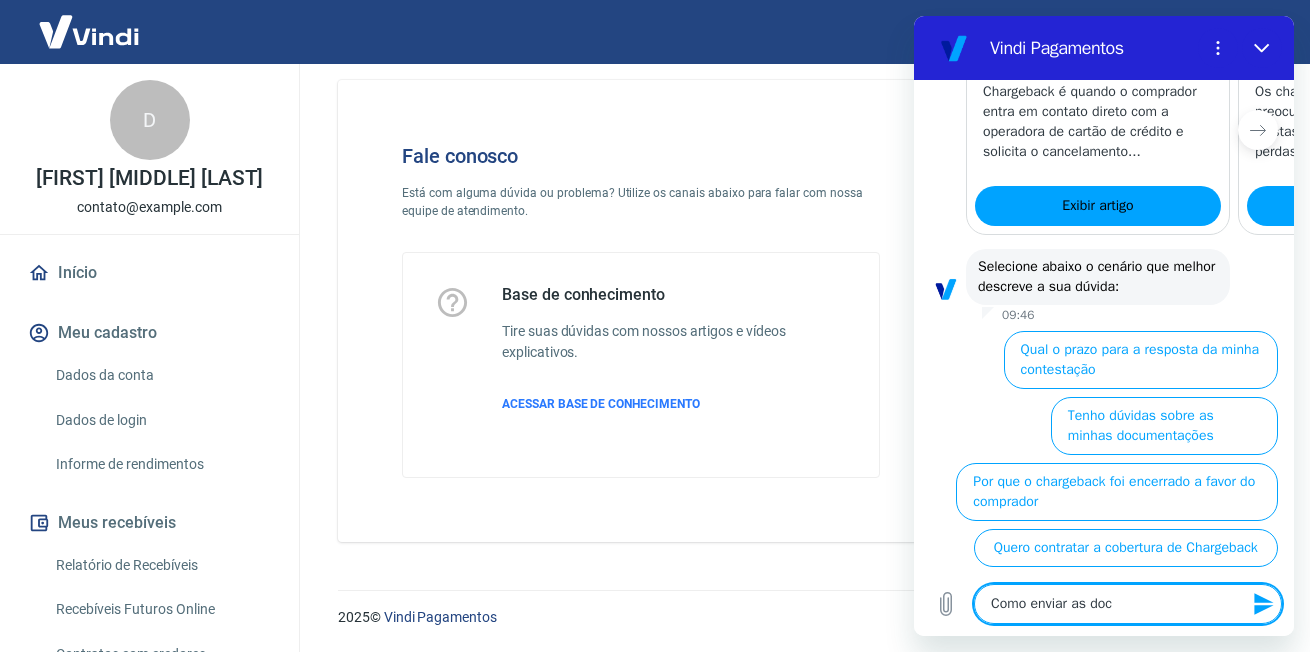 type on "Como enviar as docu" 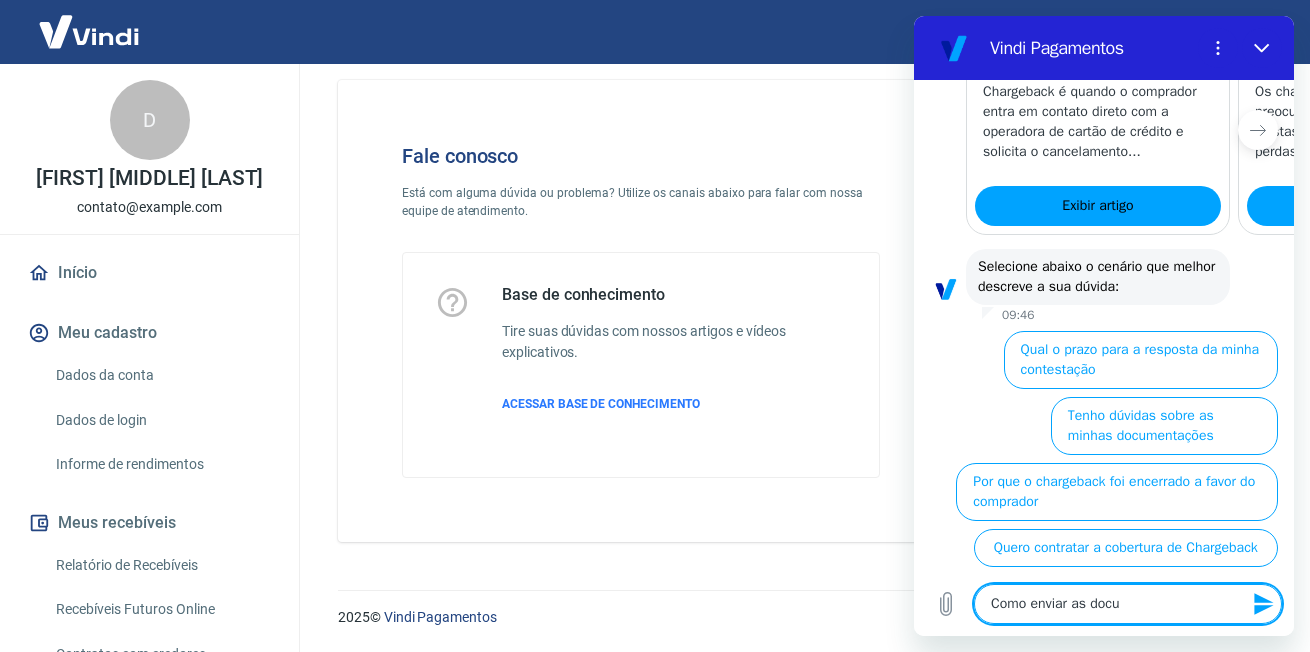 type on "Como enviar as docum" 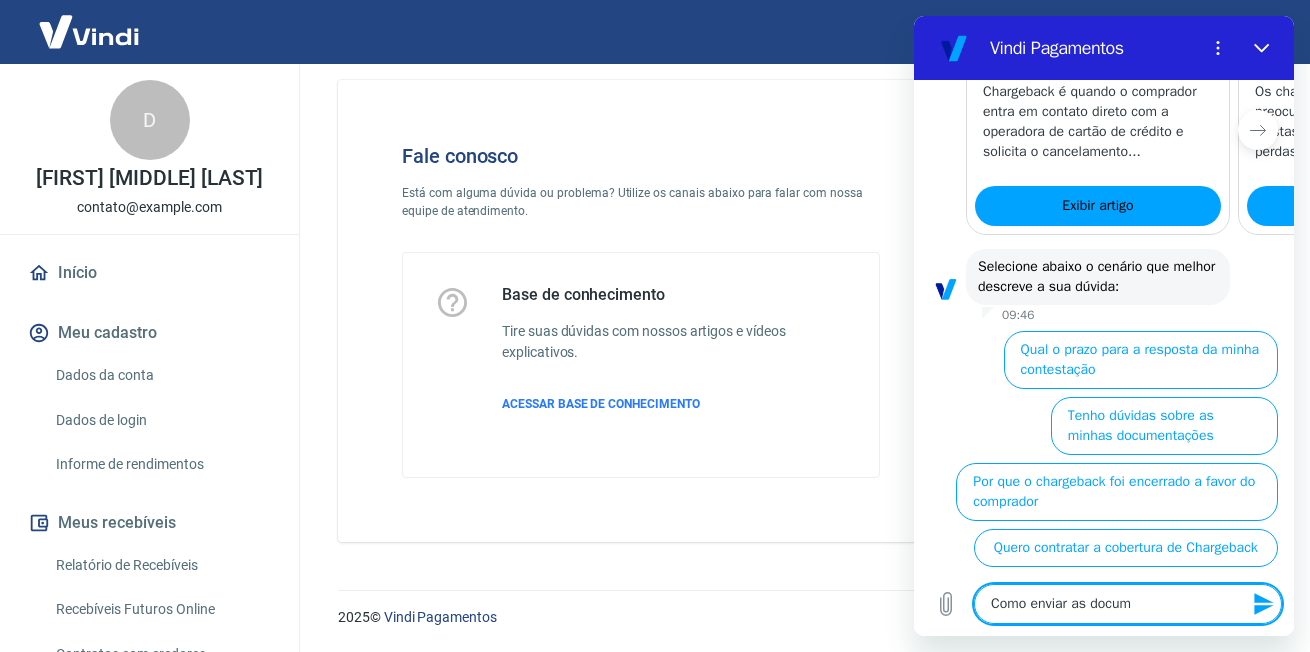 type on "Como enviar as docume" 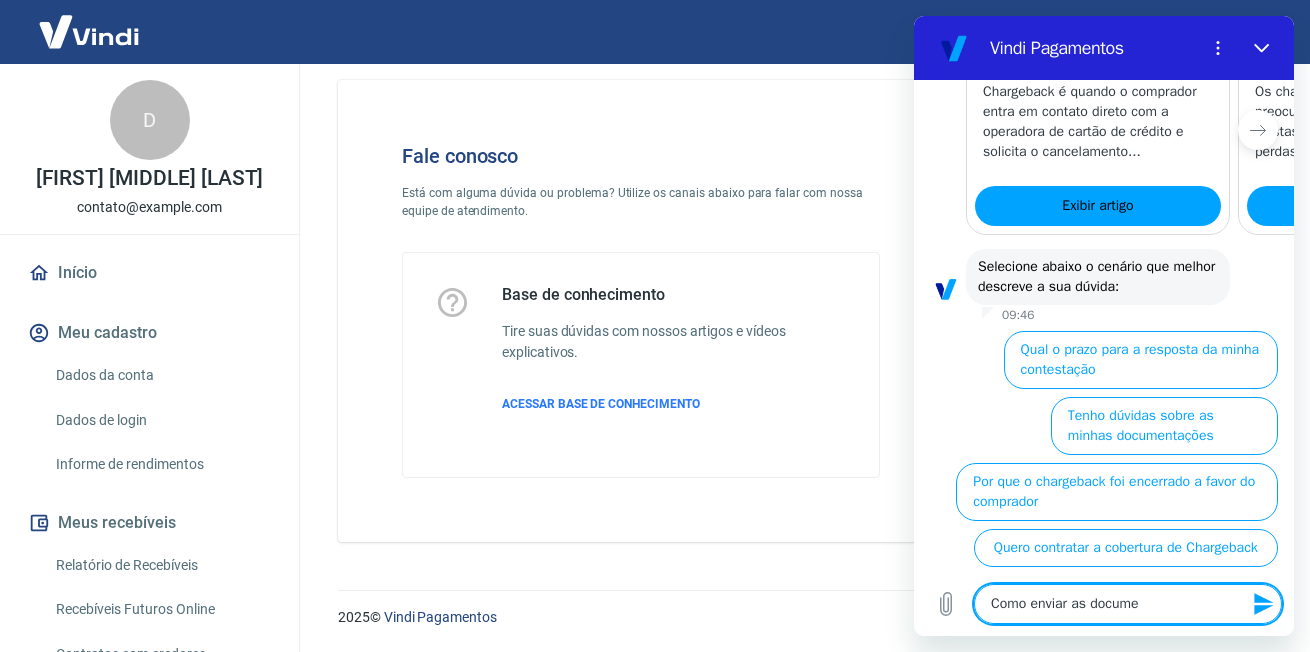 type on "Como enviar as documen" 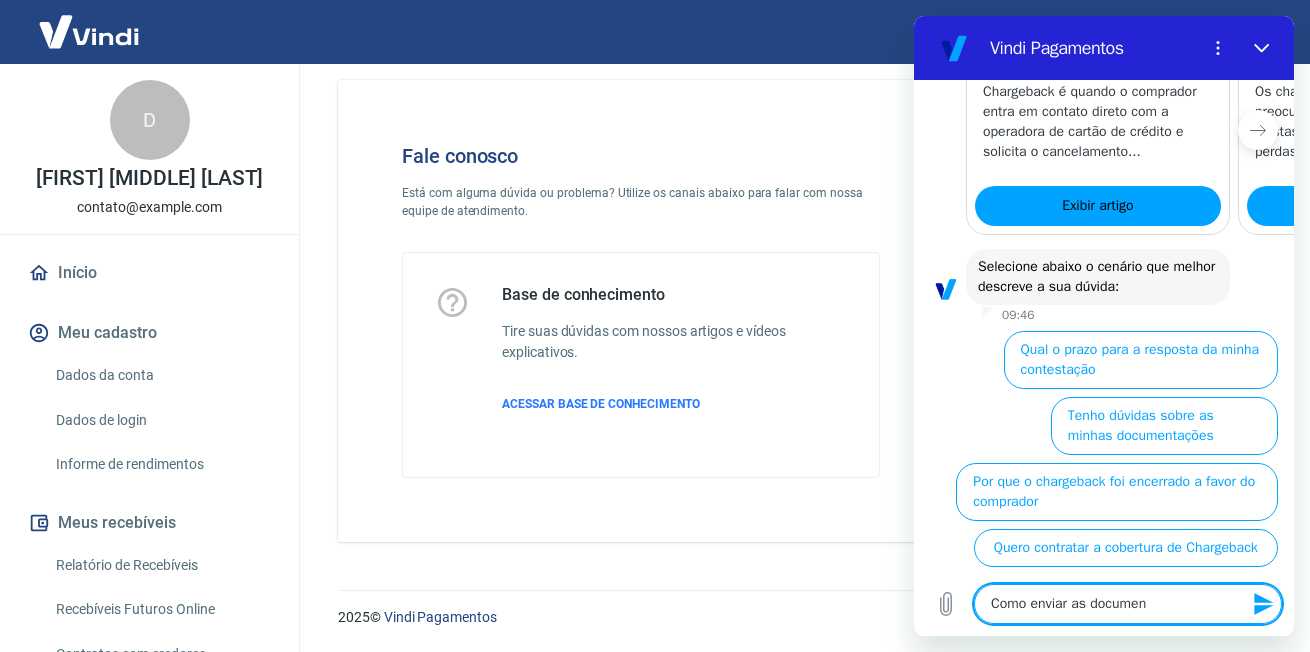 type on "Como enviar as document" 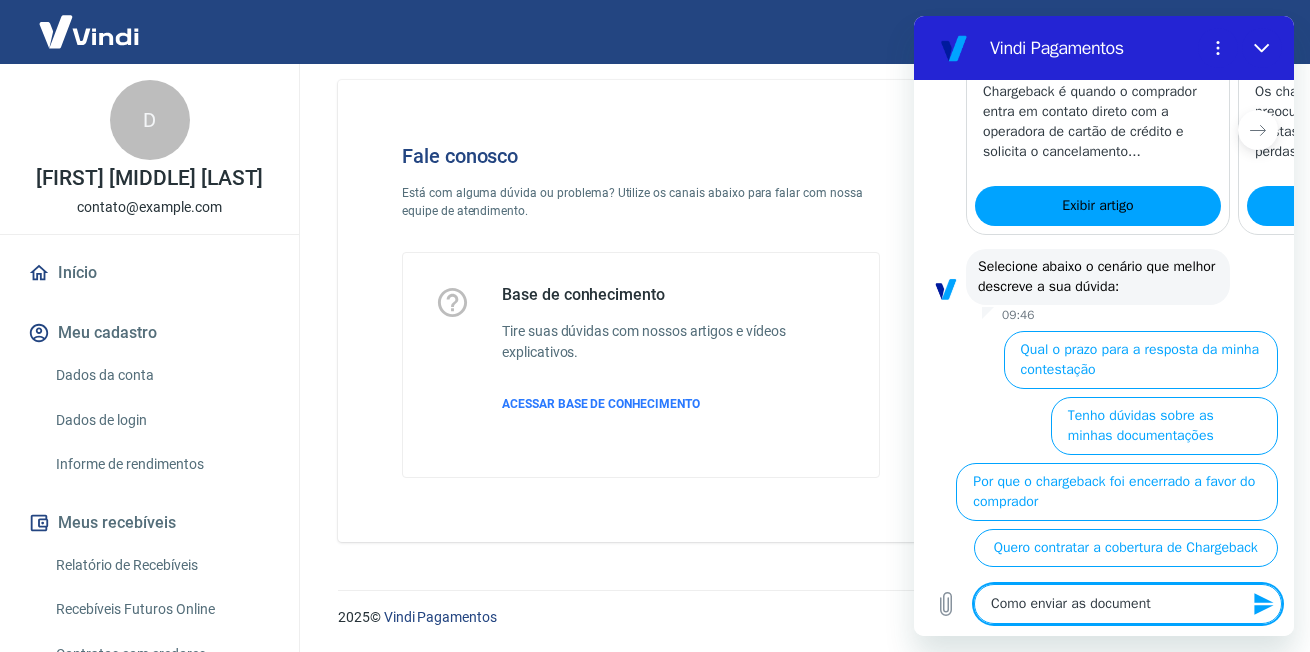 type on "Como enviar as documenta" 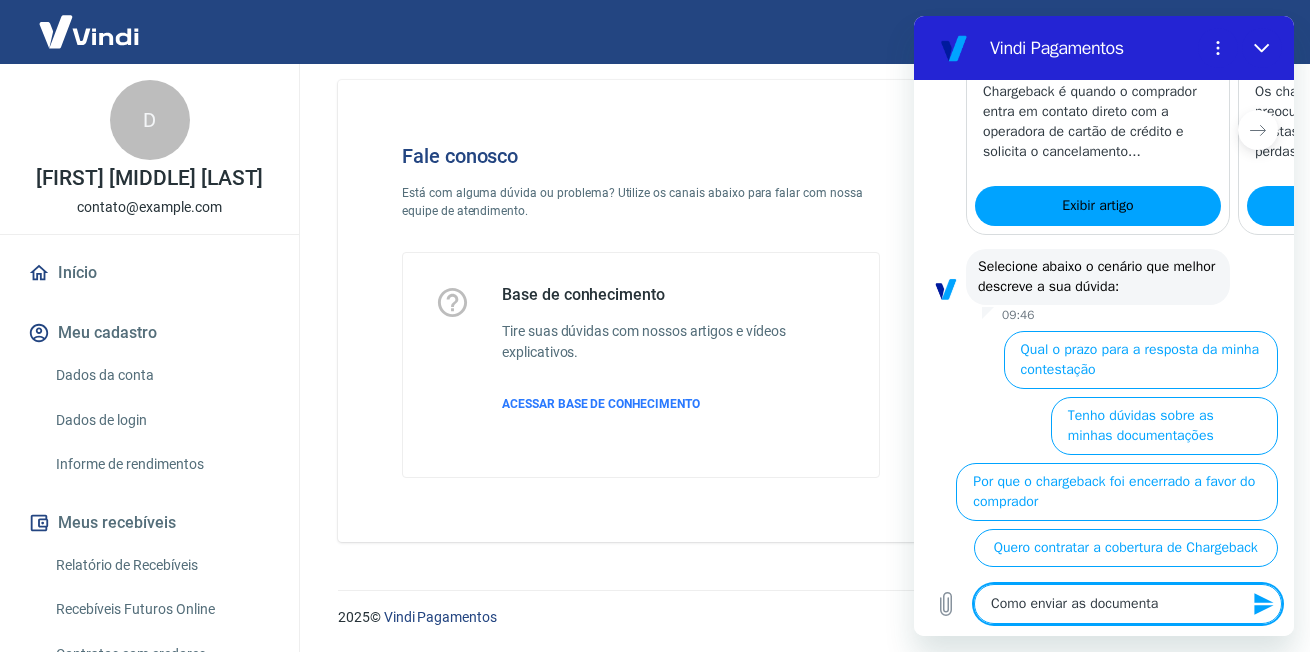type on "Como enviar as documentaç" 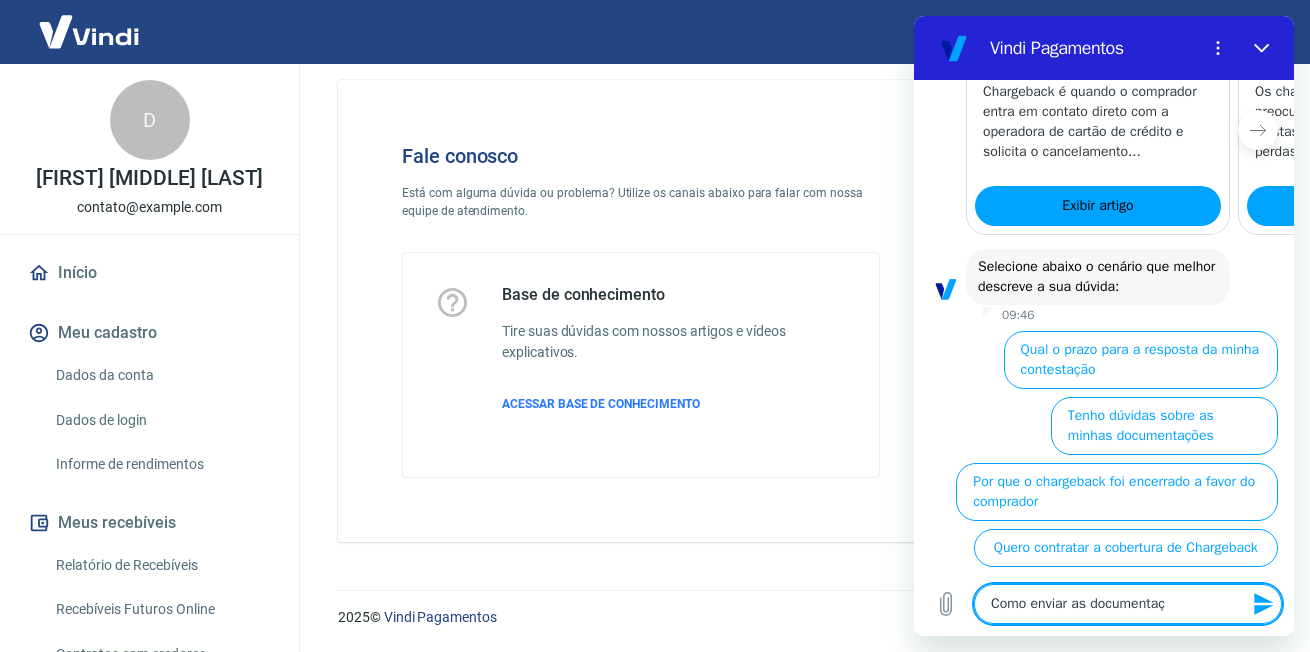 type on "Como enviar as documentaçõ" 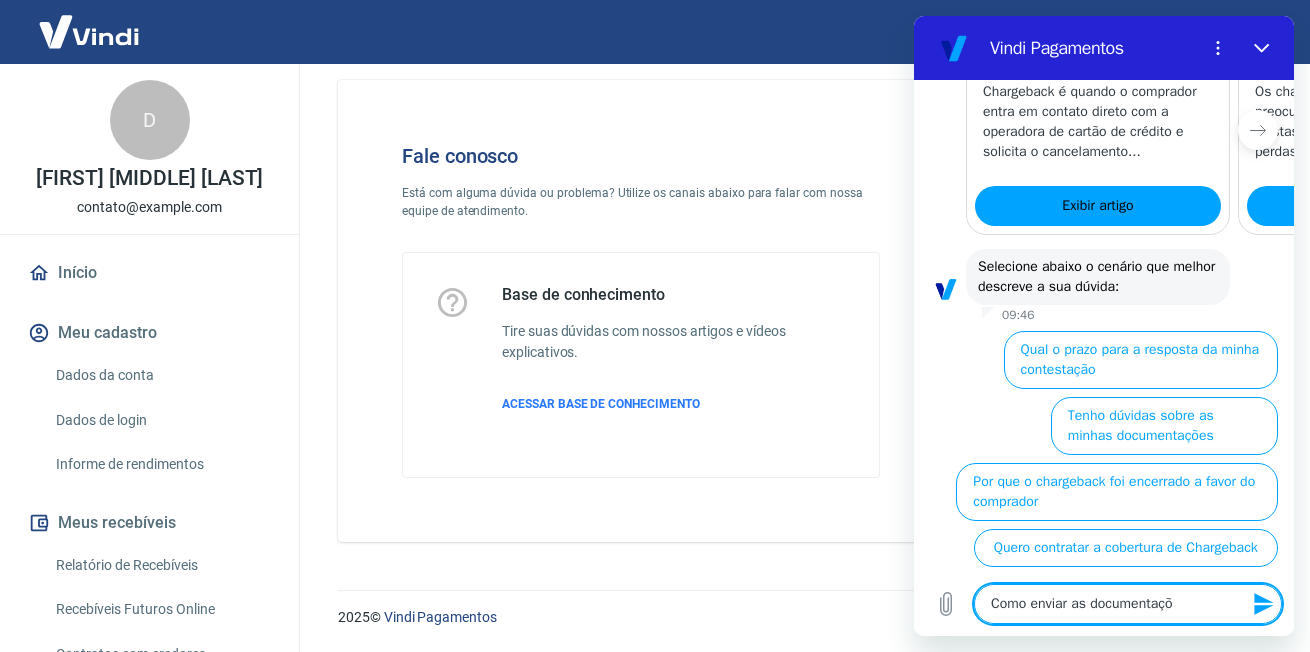 type on "Como enviar as documentaçõe" 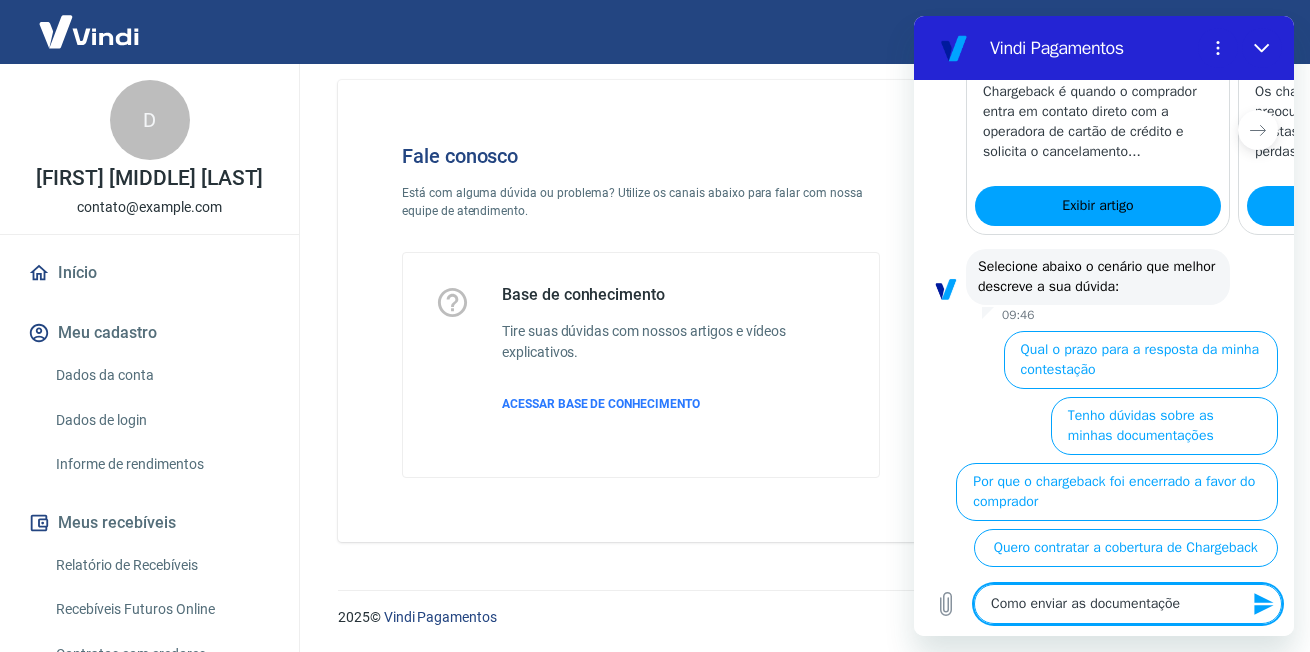 type on "x" 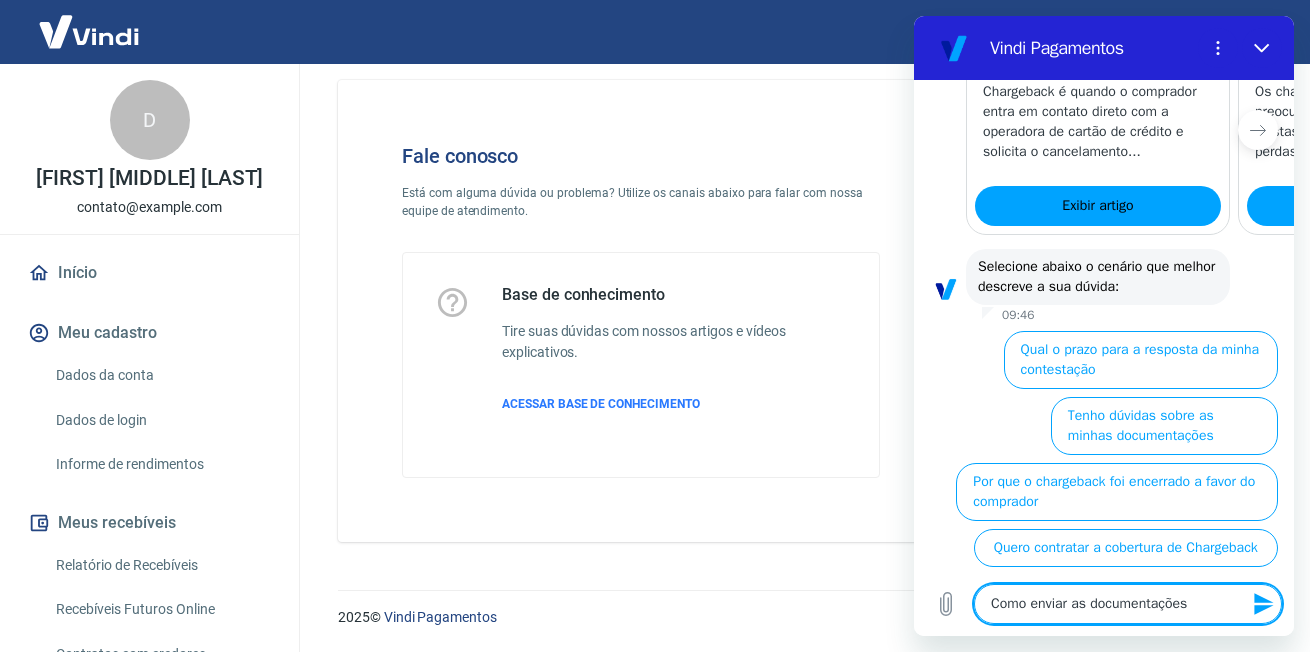 type on "Como enviar as documentações?" 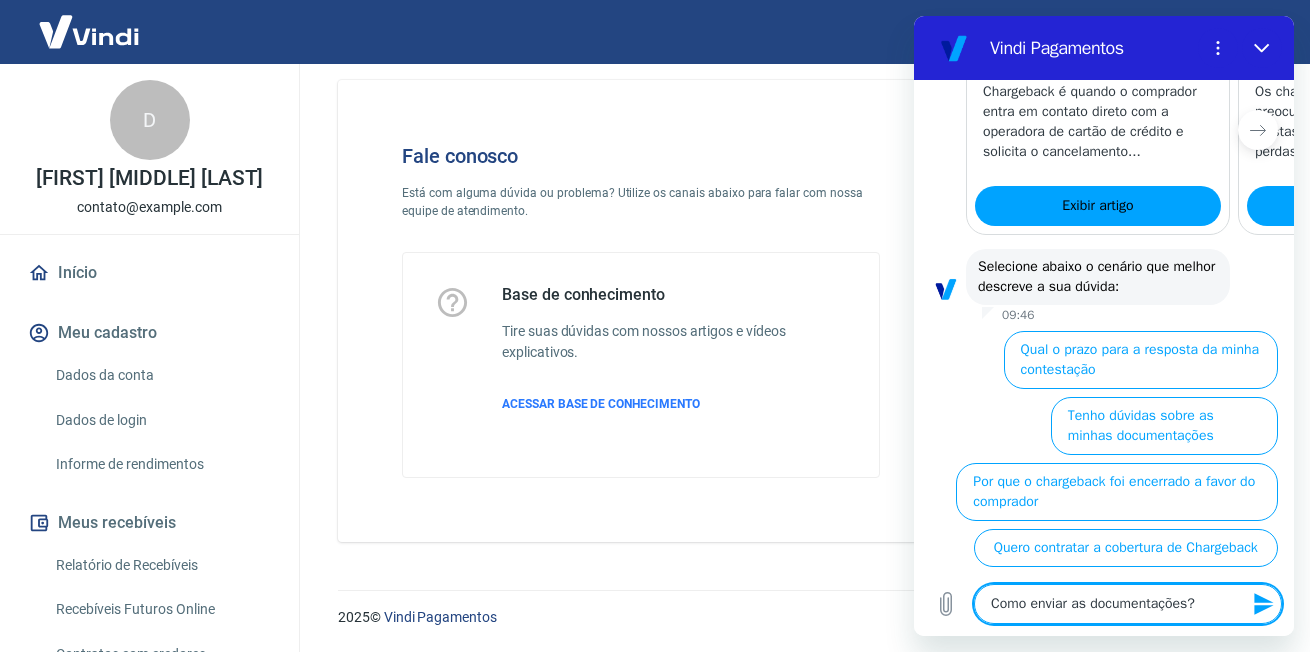 type on "x" 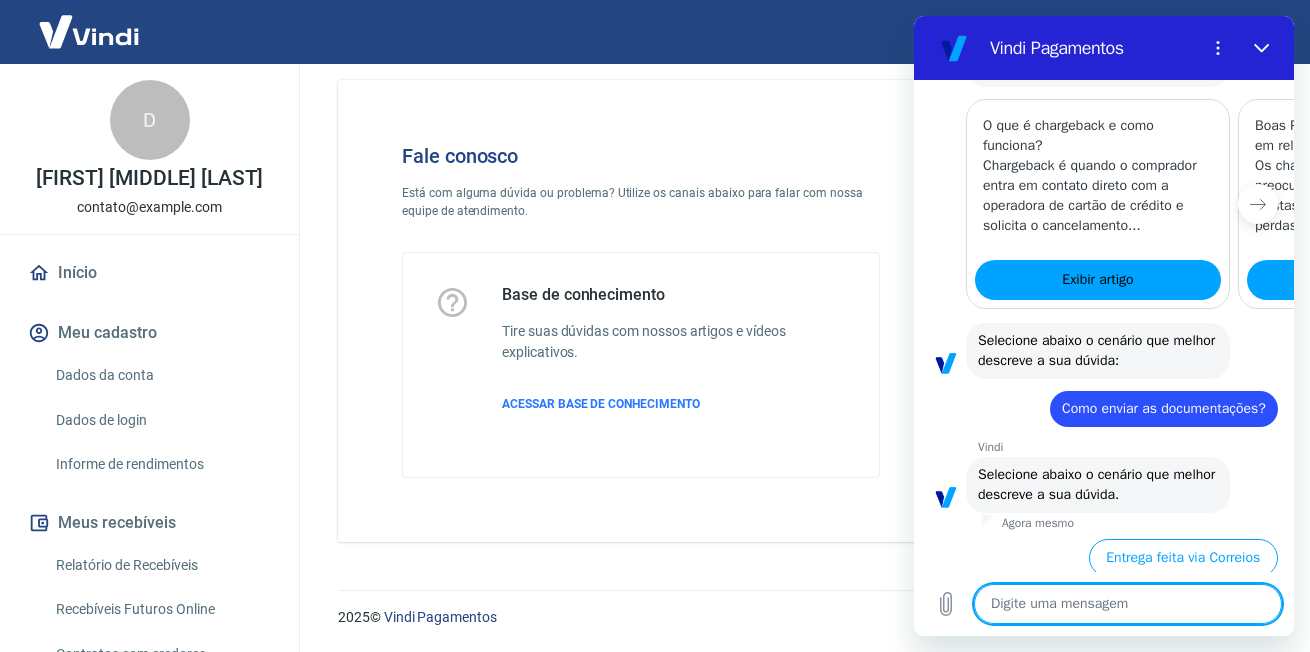 scroll, scrollTop: 751, scrollLeft: 0, axis: vertical 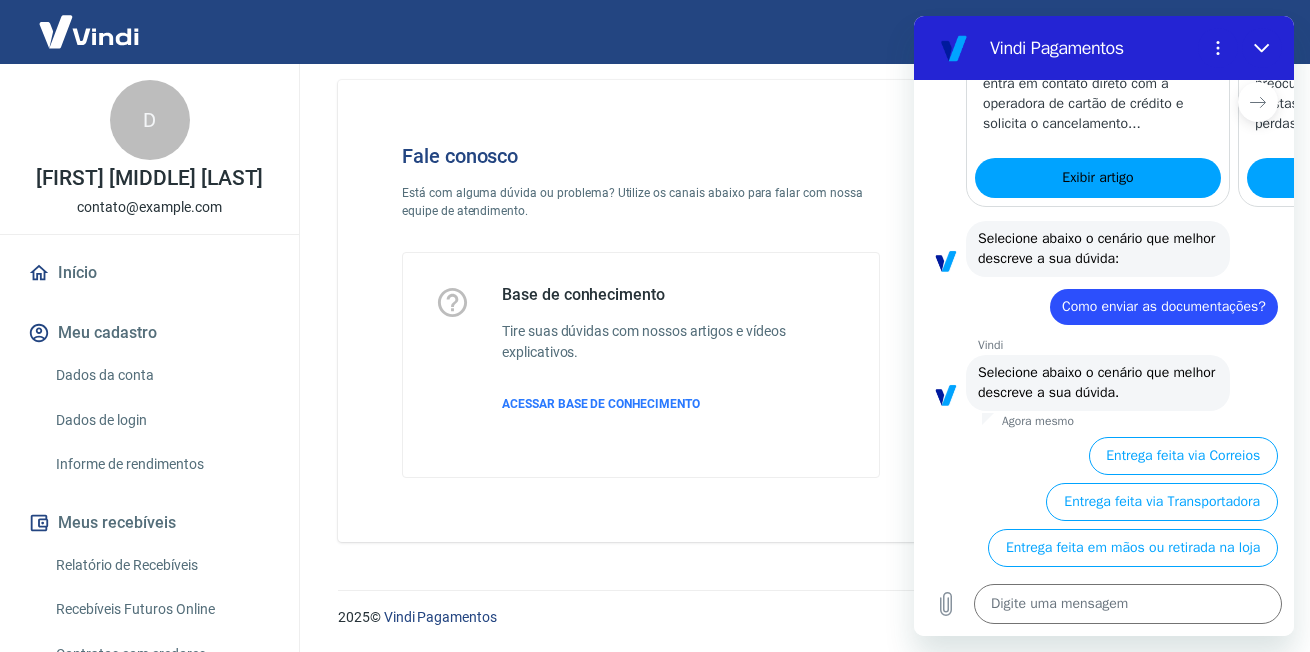 click on "Como enviar as documentações?" at bounding box center (1164, 306) 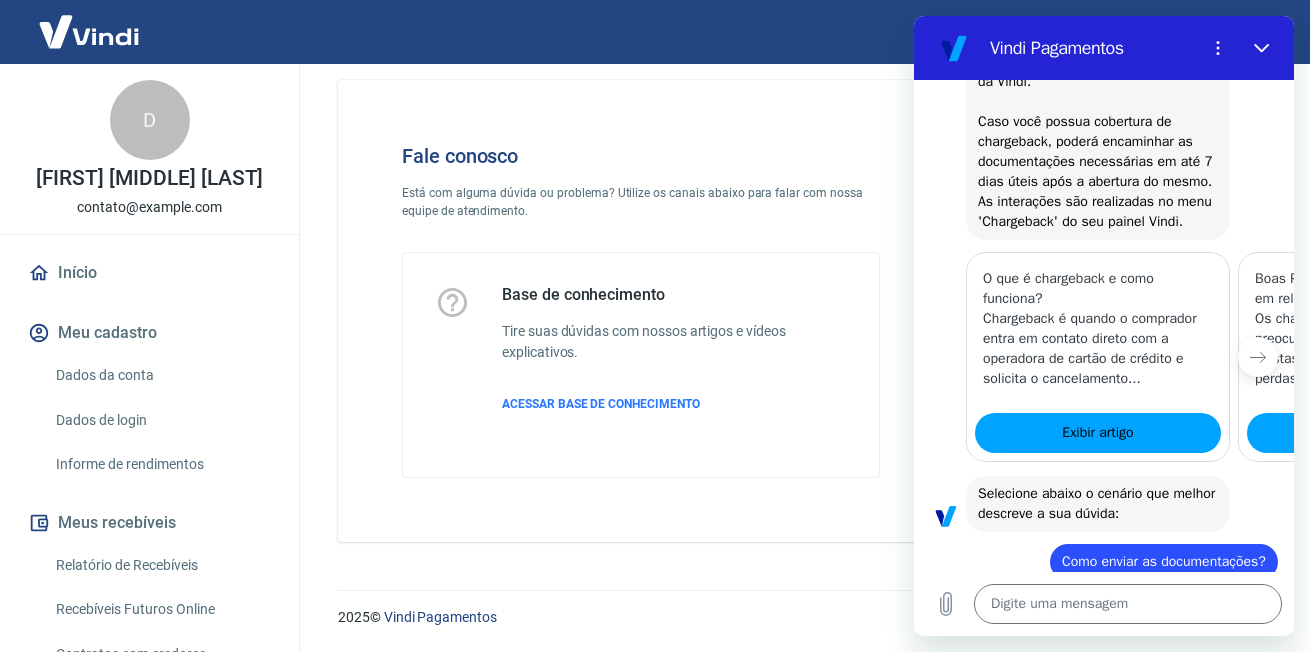 scroll, scrollTop: 451, scrollLeft: 0, axis: vertical 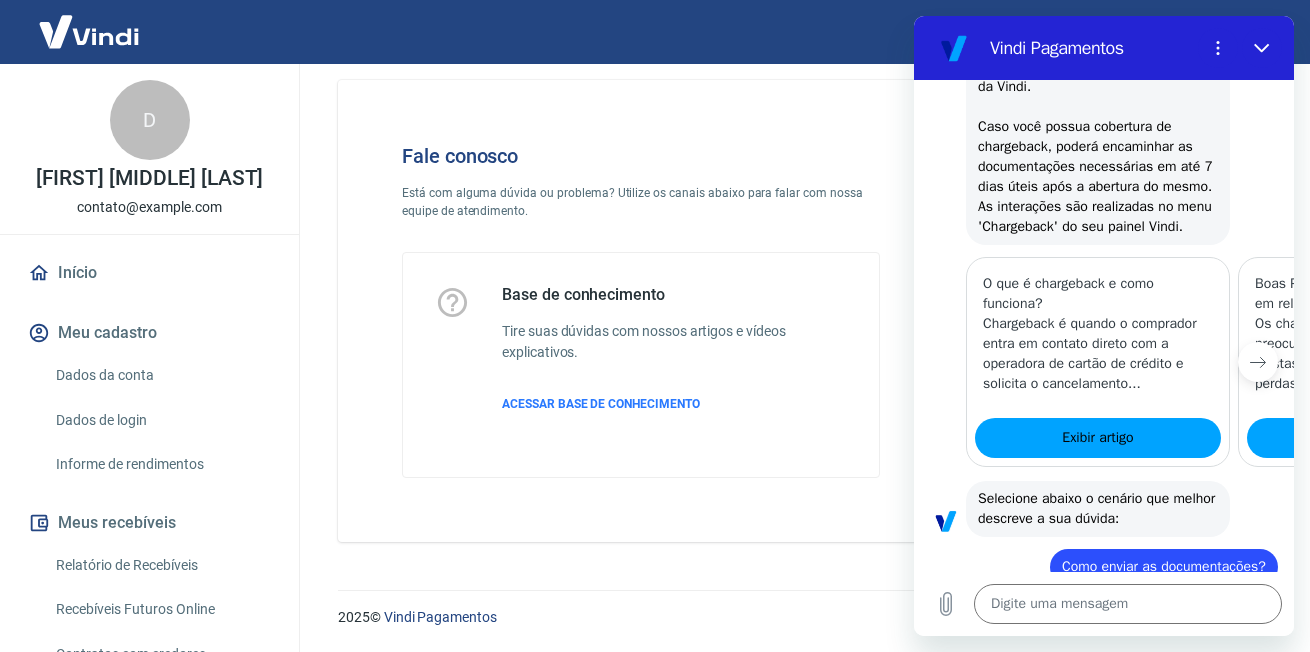 click 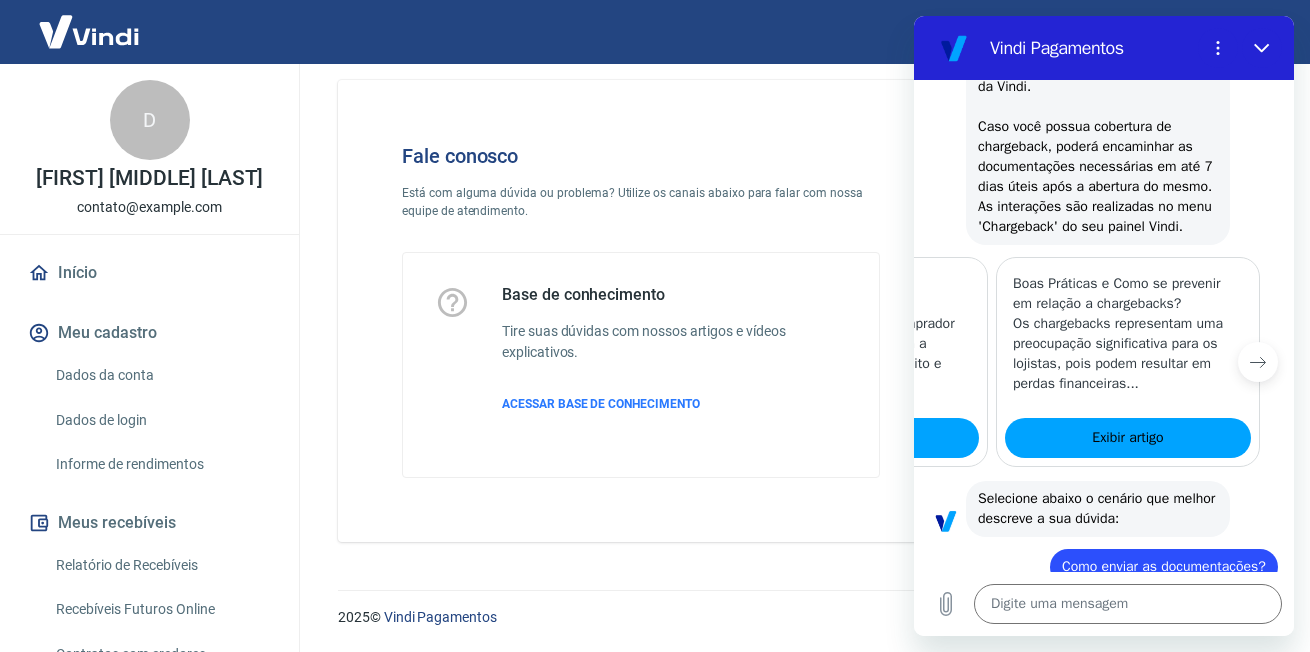 scroll, scrollTop: 0, scrollLeft: 247, axis: horizontal 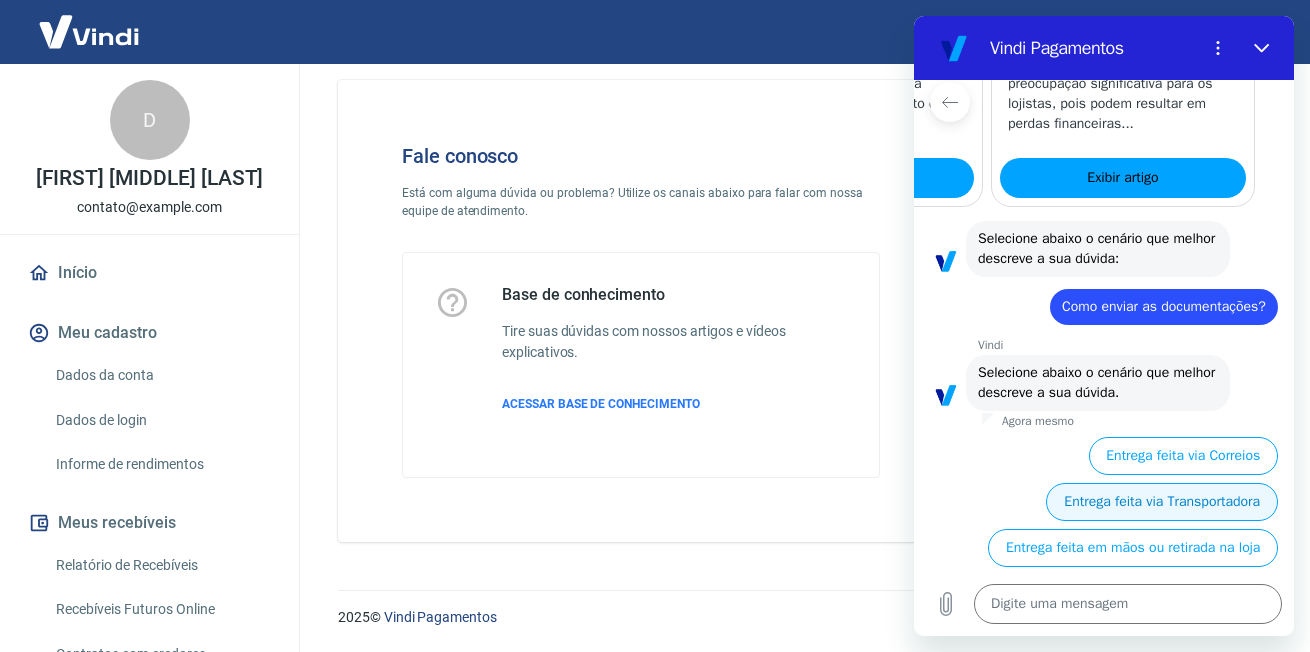 click on "Entrega feita via Transportadora" at bounding box center (1162, 502) 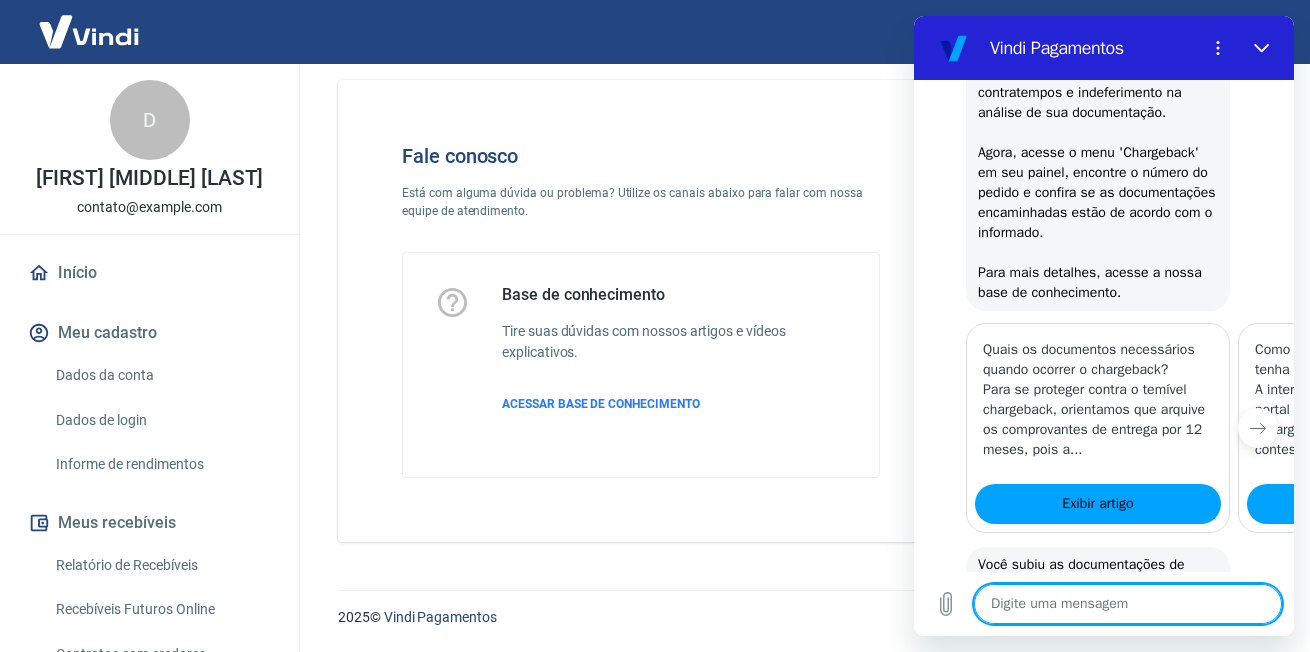 scroll, scrollTop: 1479, scrollLeft: 0, axis: vertical 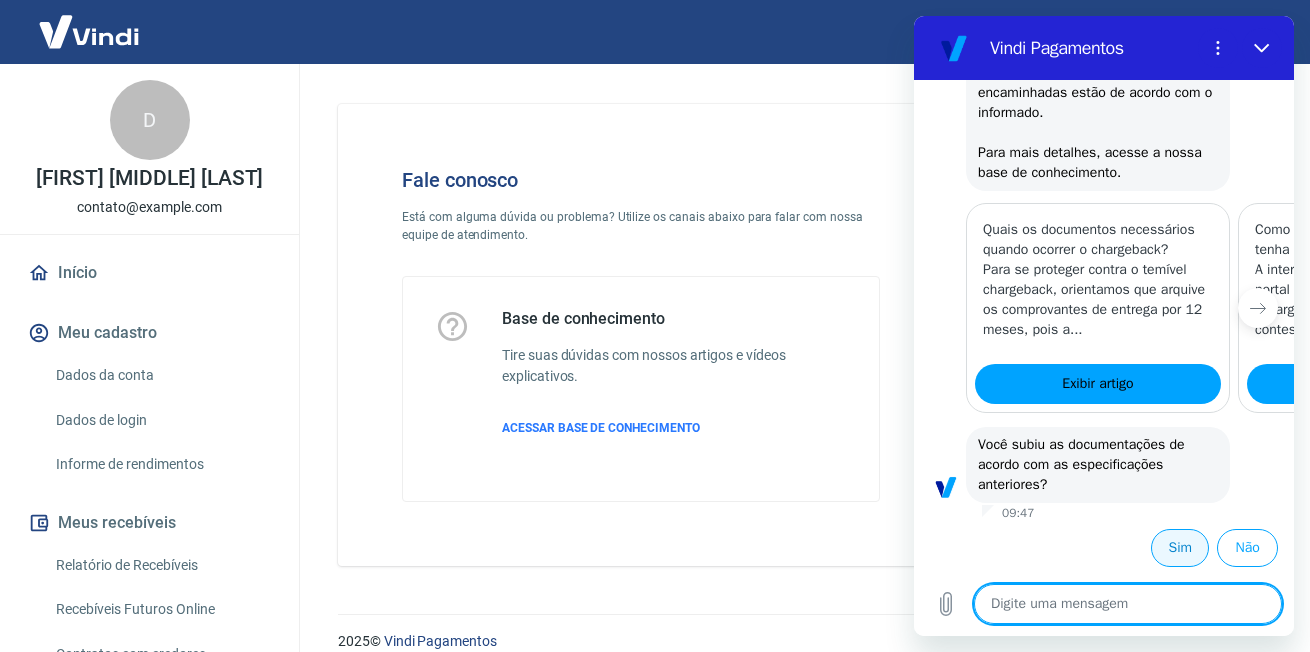 click on "Sim" at bounding box center (1180, 548) 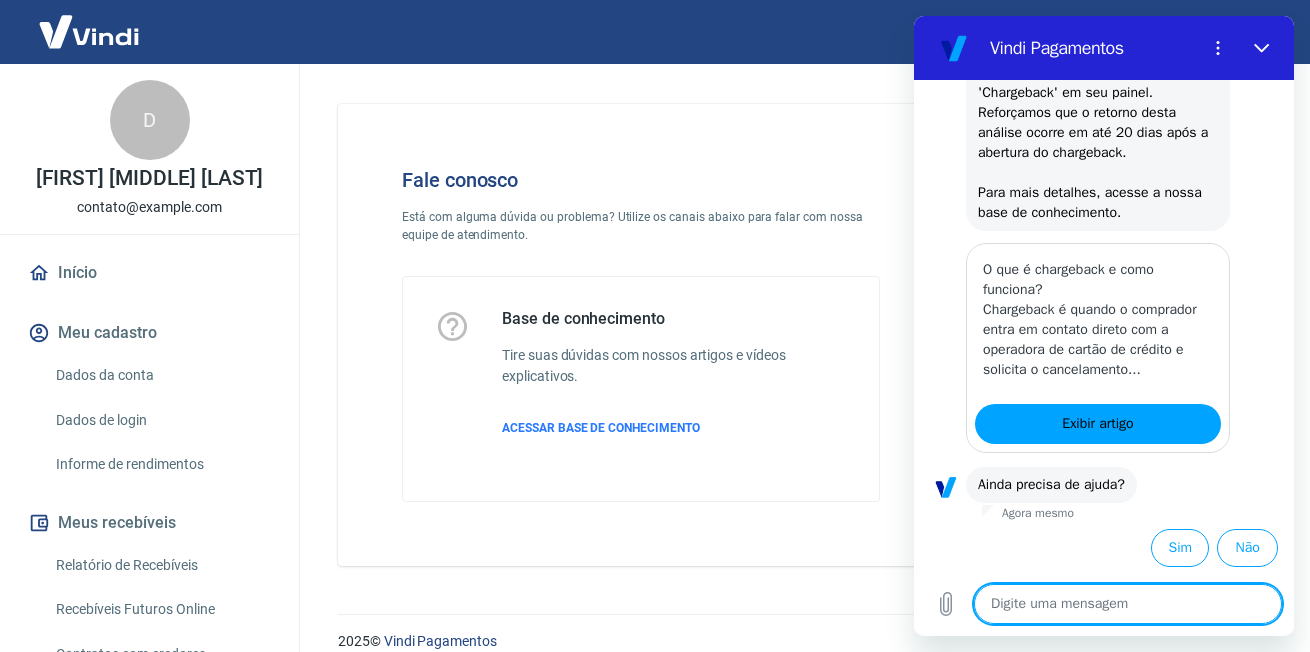 scroll, scrollTop: 2271, scrollLeft: 0, axis: vertical 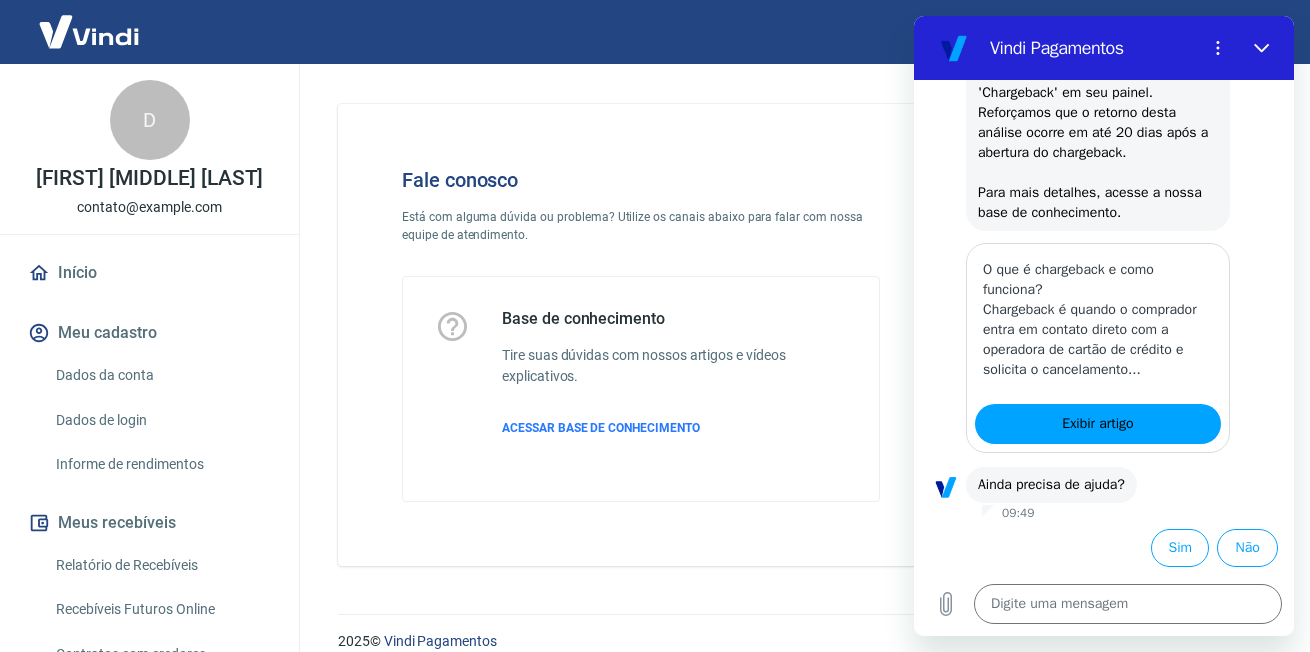 type on "x" 